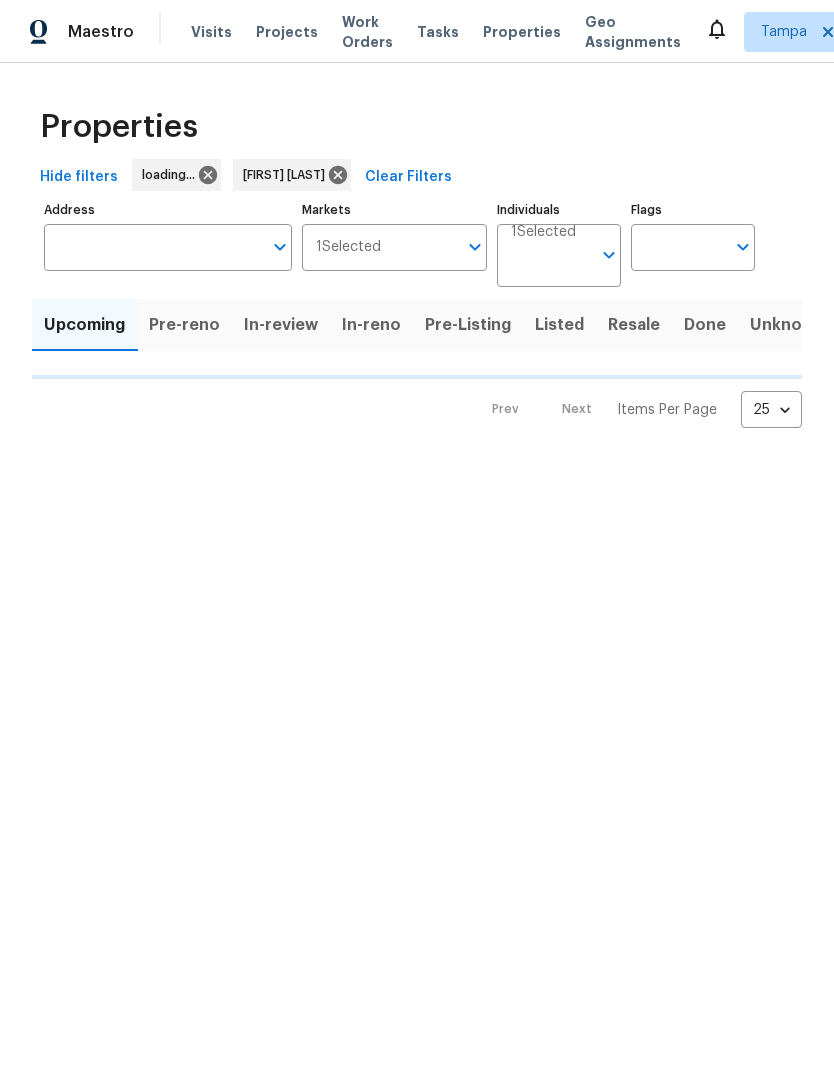 scroll, scrollTop: 0, scrollLeft: 0, axis: both 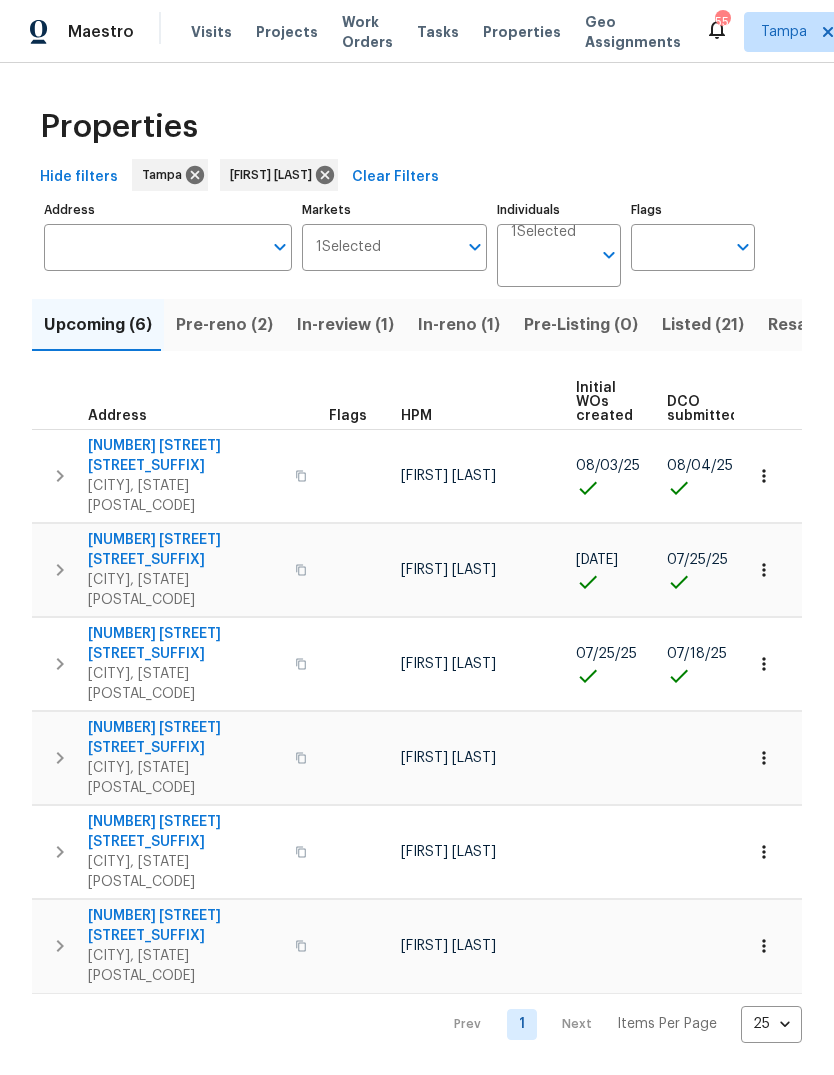 click on "Pre-reno (2)" at bounding box center [224, 325] 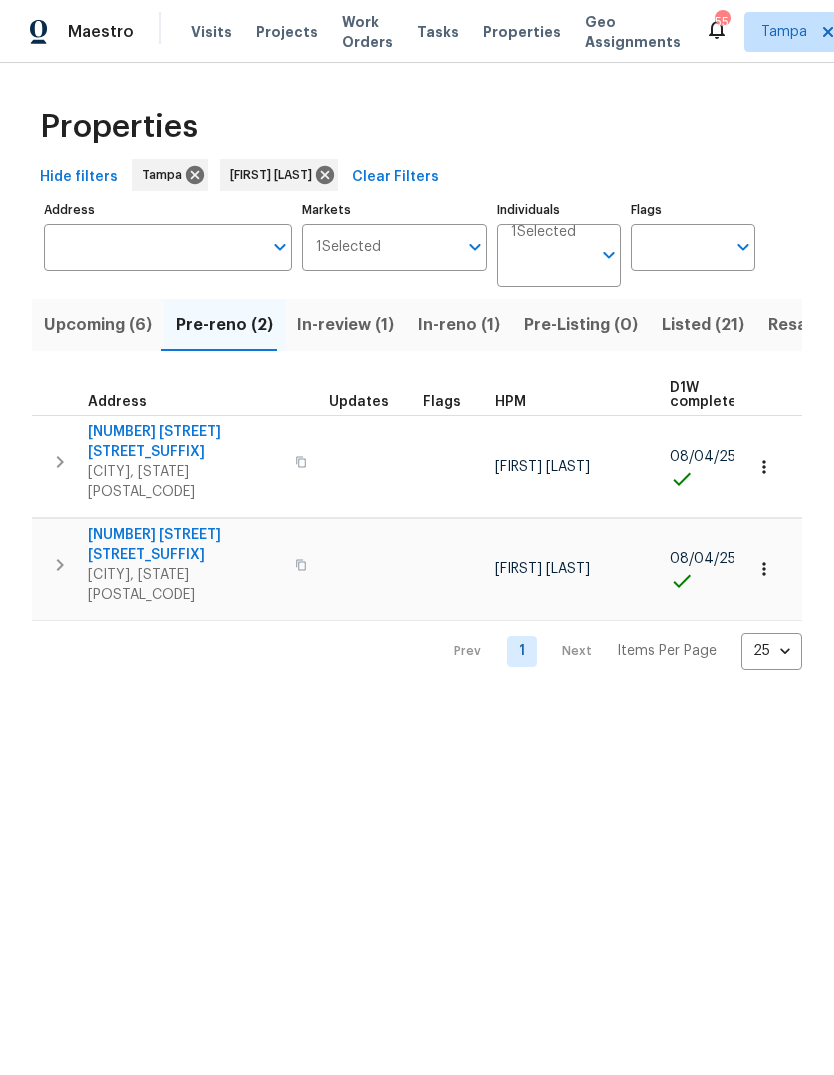 click 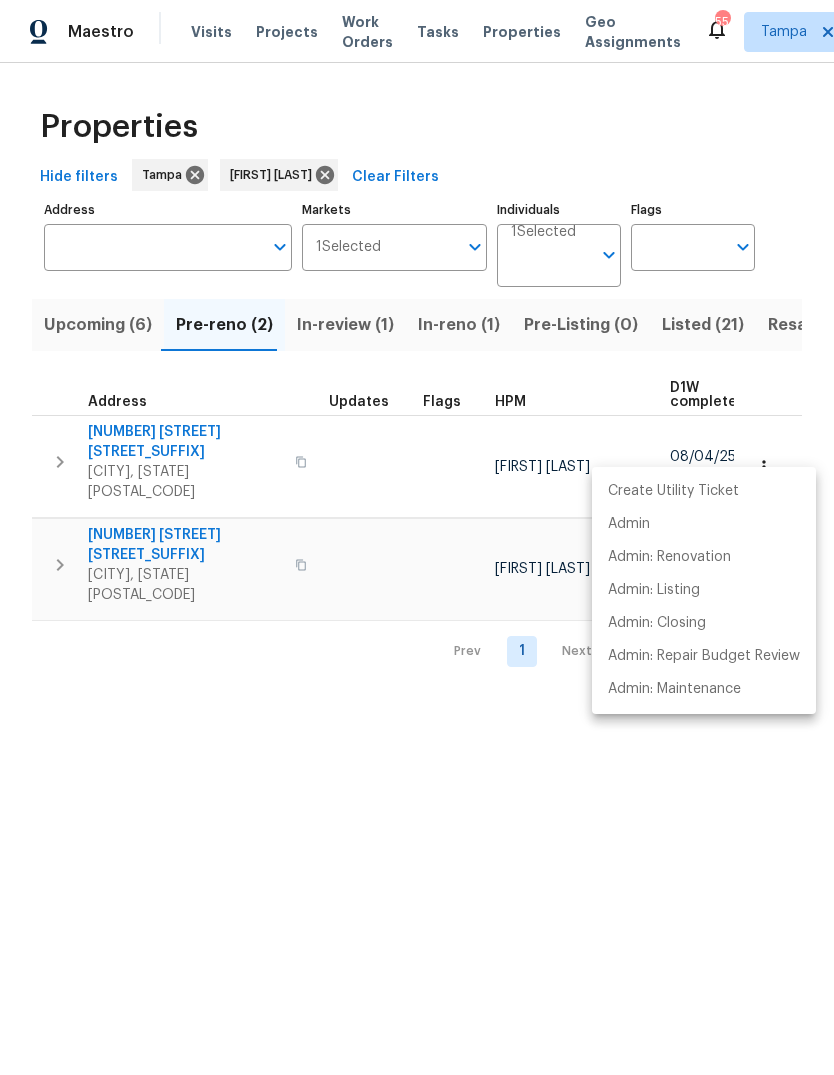 click at bounding box center (417, 537) 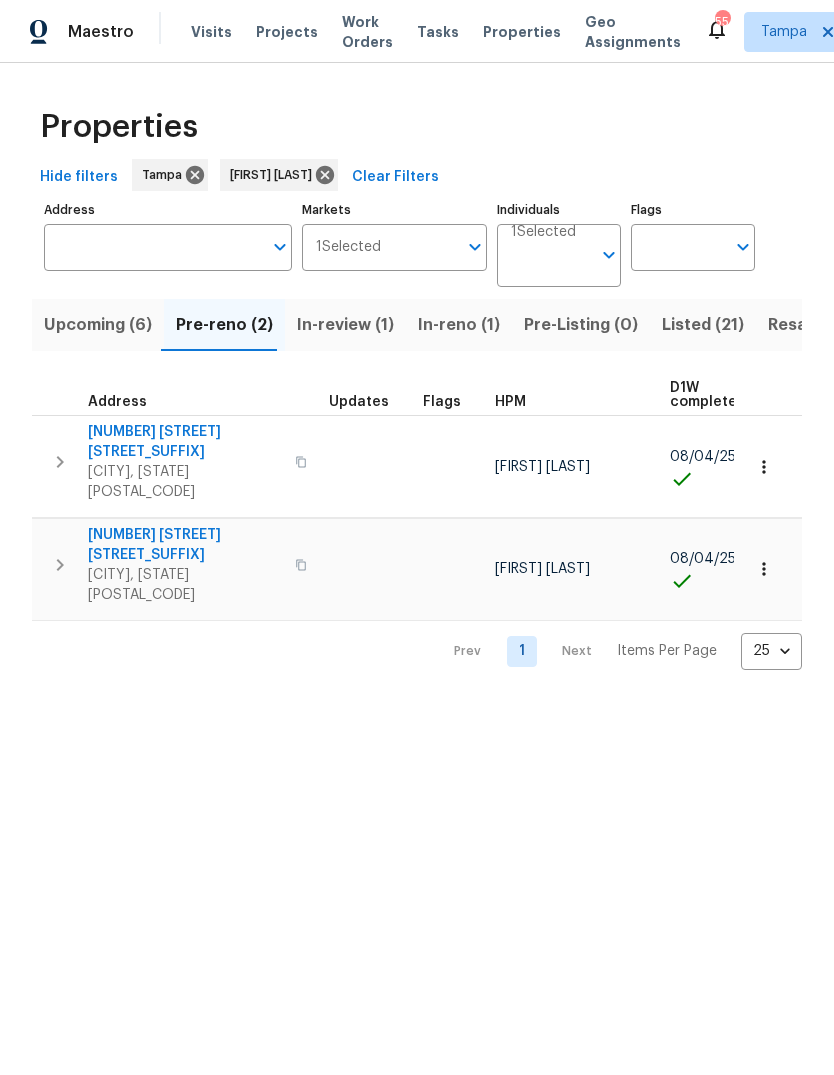 click on "10121 Geese Trail Cir" at bounding box center [185, 442] 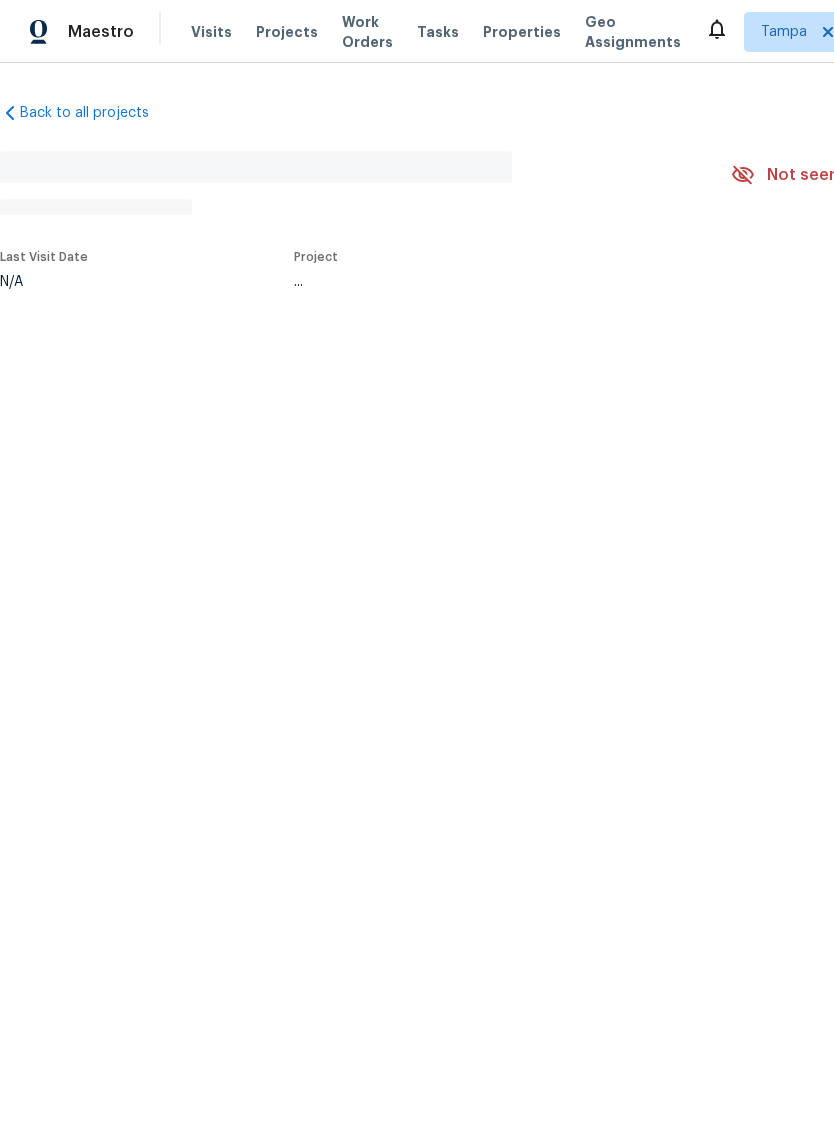 scroll, scrollTop: 0, scrollLeft: 0, axis: both 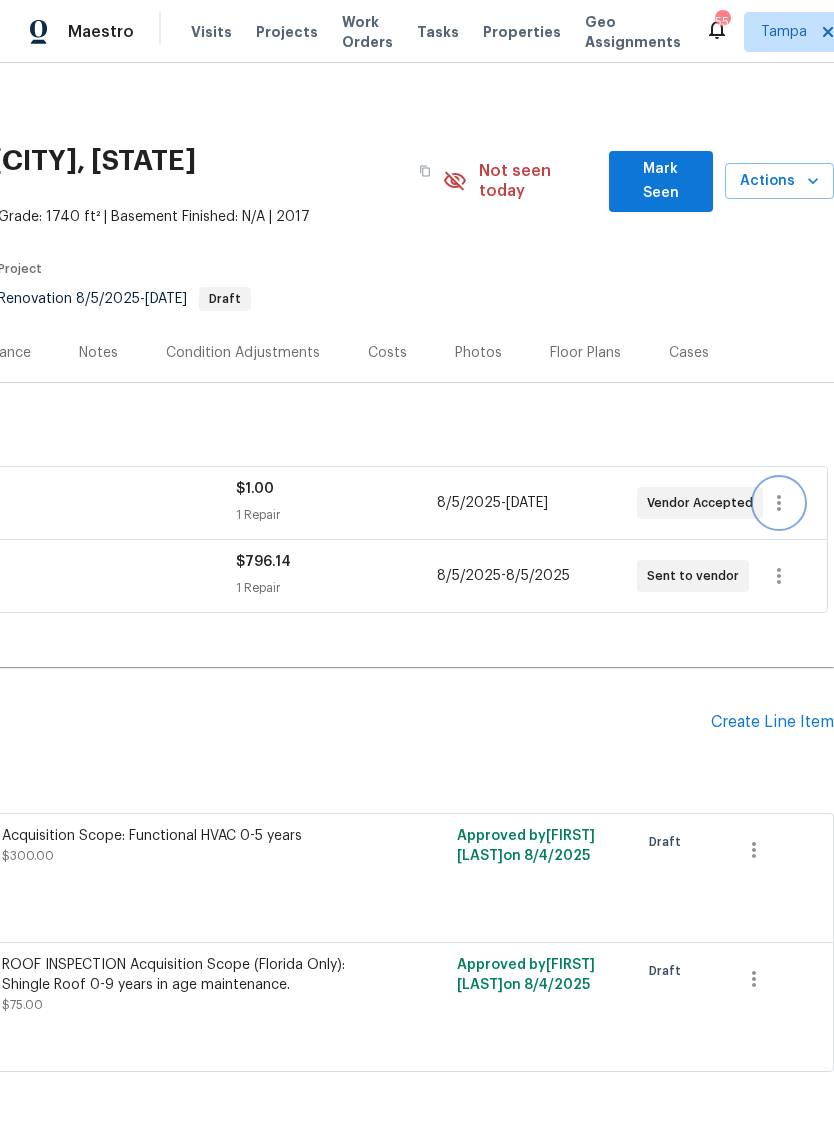 click 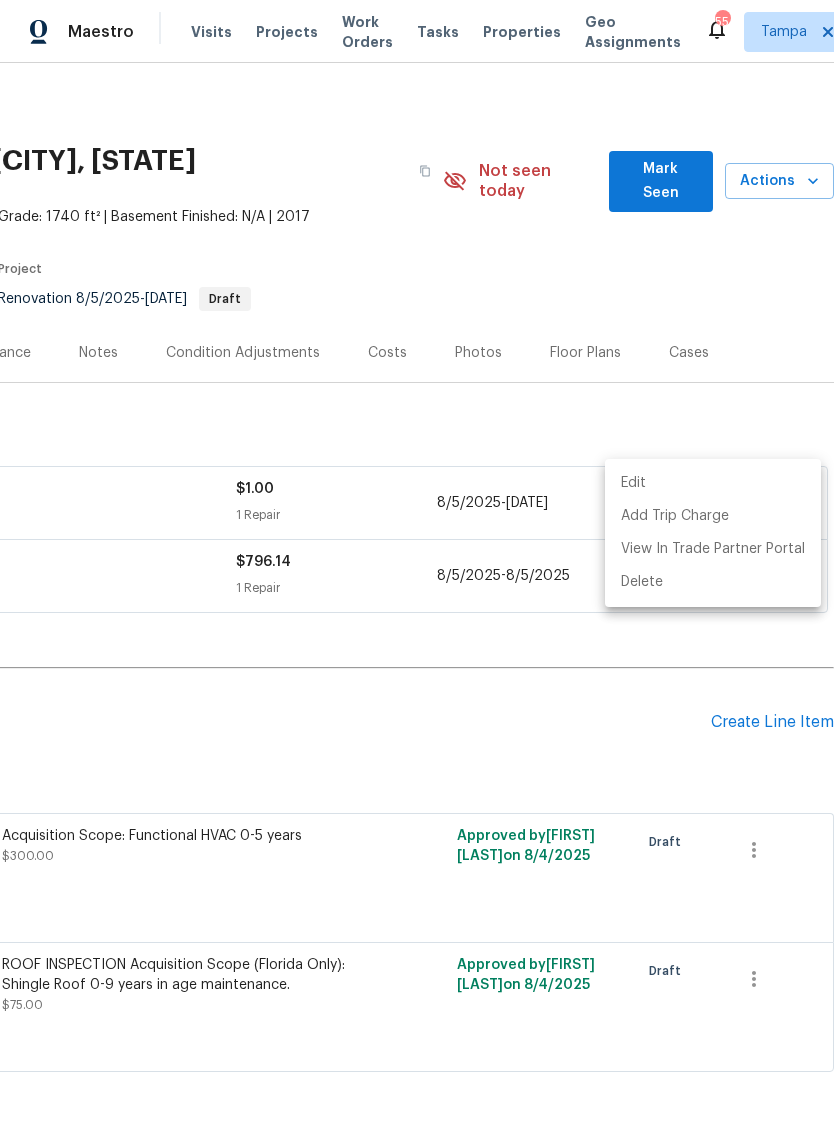 click on "Edit" at bounding box center (713, 483) 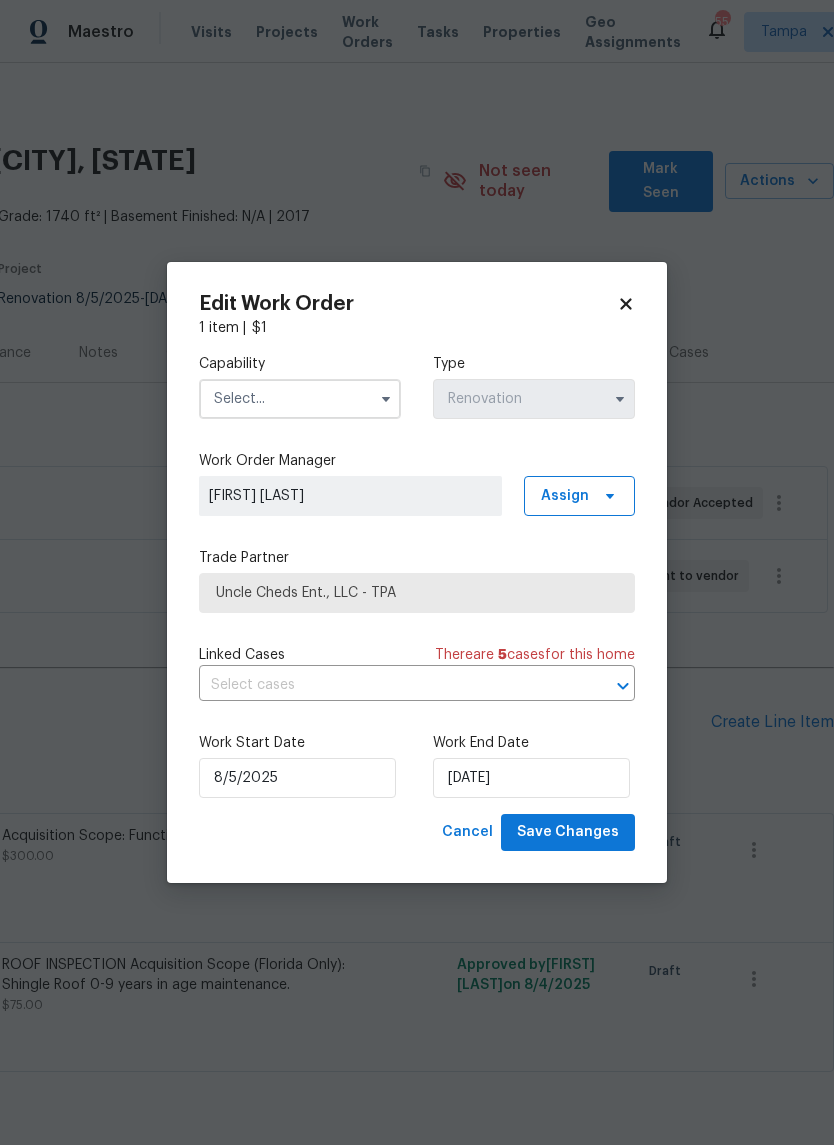 click at bounding box center [300, 399] 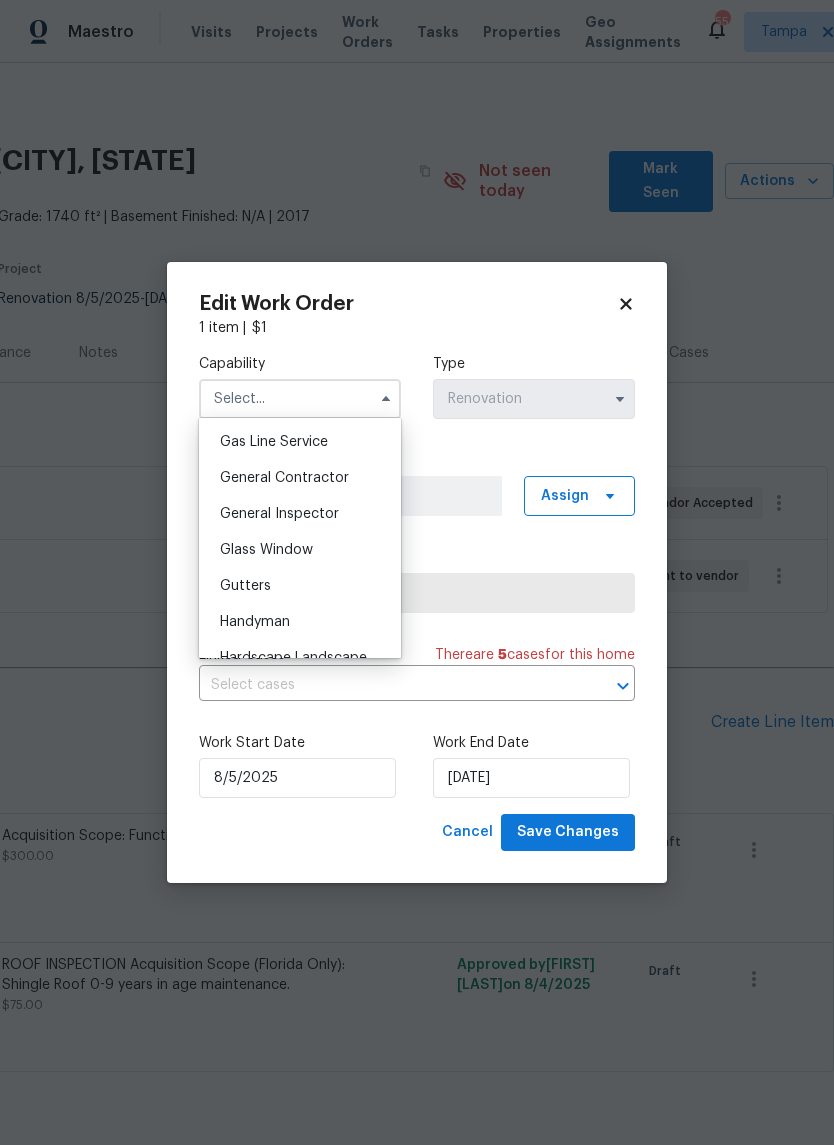scroll, scrollTop: 918, scrollLeft: 0, axis: vertical 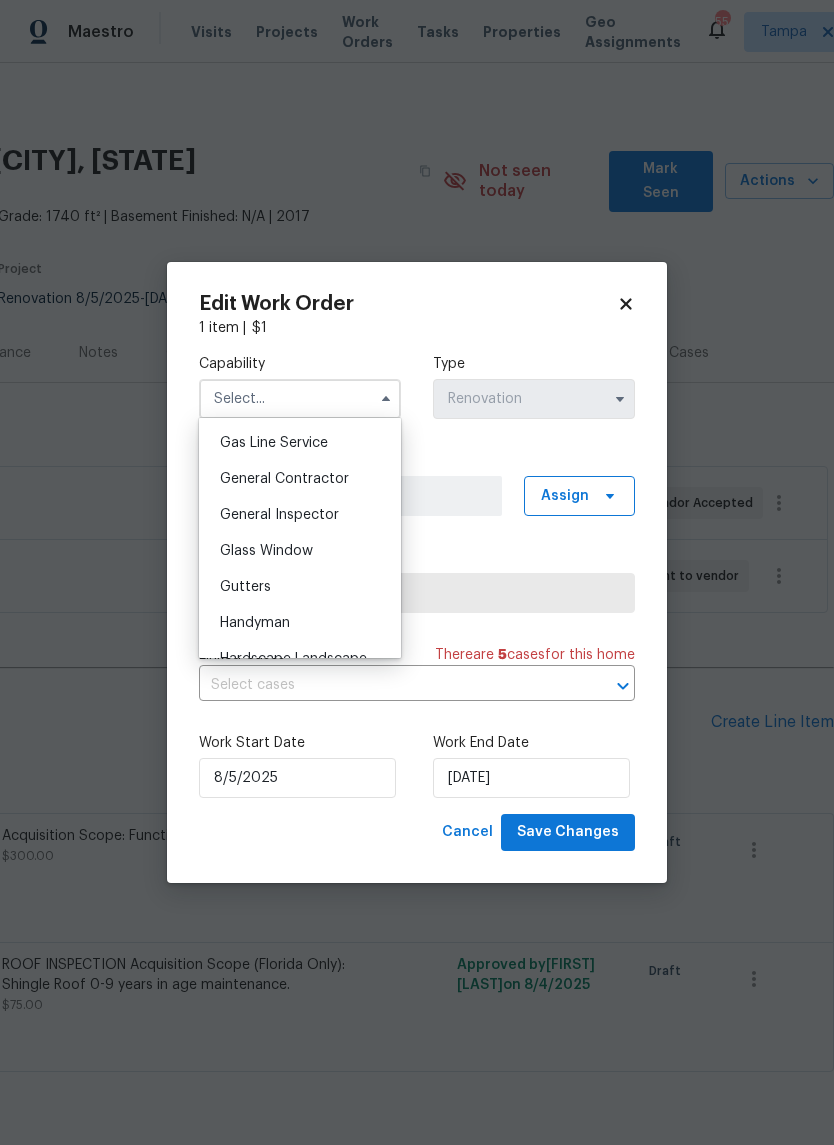 click on "General Contractor" at bounding box center (284, 479) 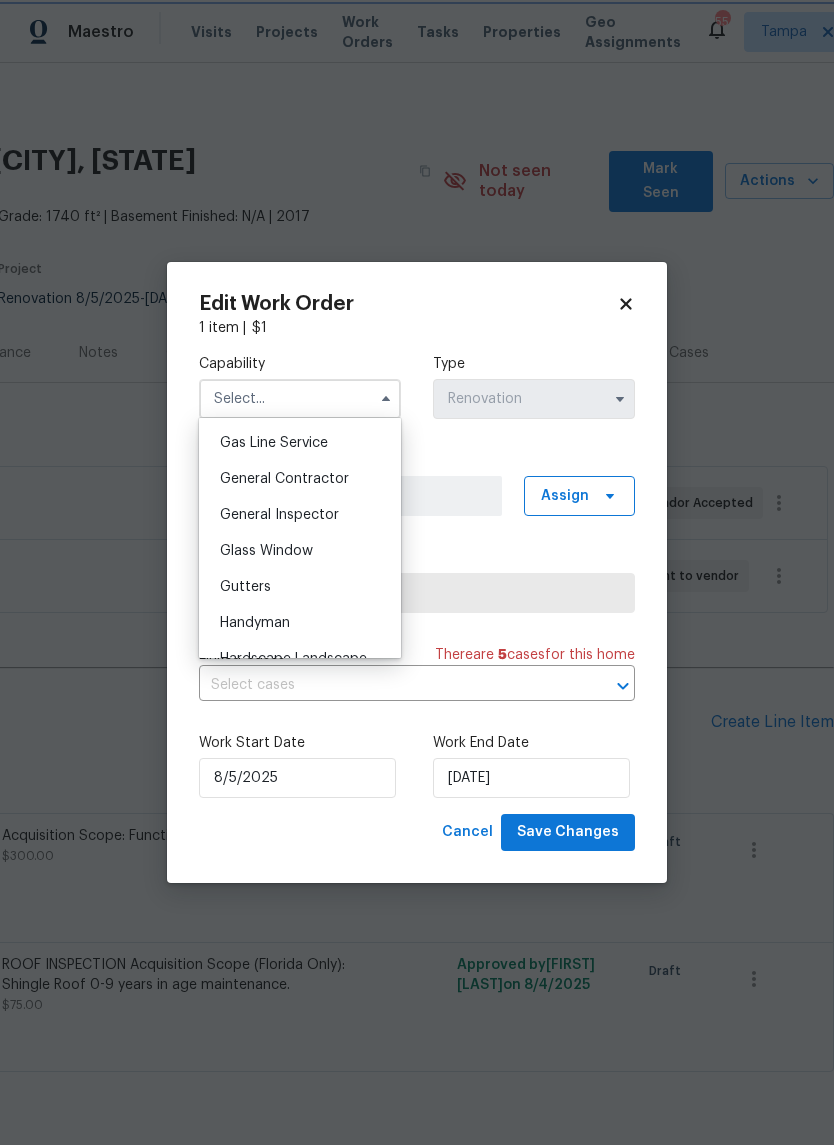 type on "General Contractor" 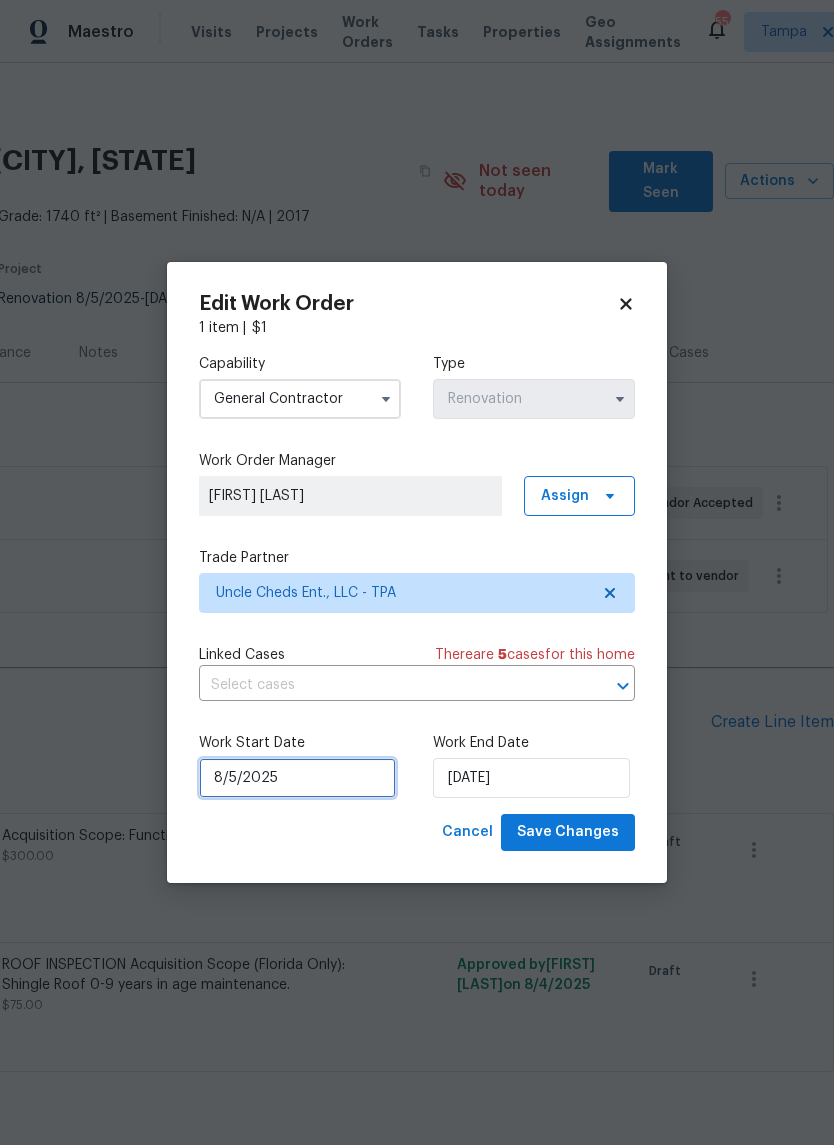 click on "8/5/2025" at bounding box center (297, 778) 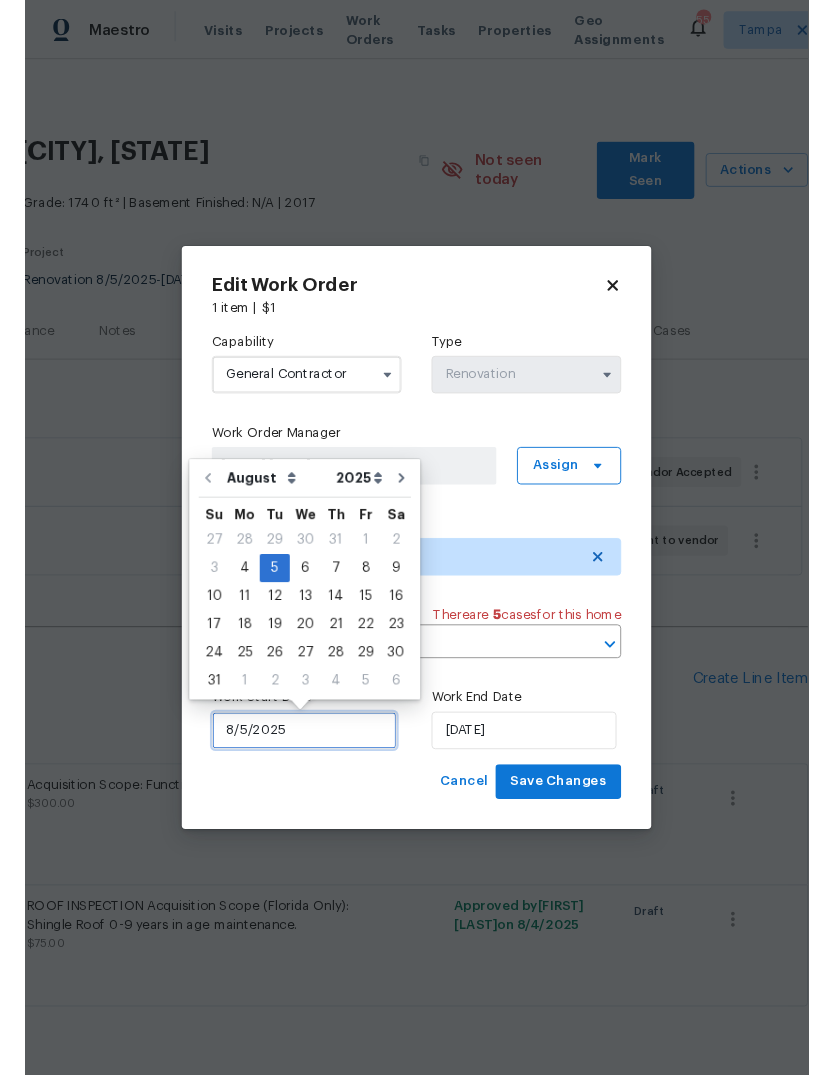 scroll, scrollTop: 50, scrollLeft: 0, axis: vertical 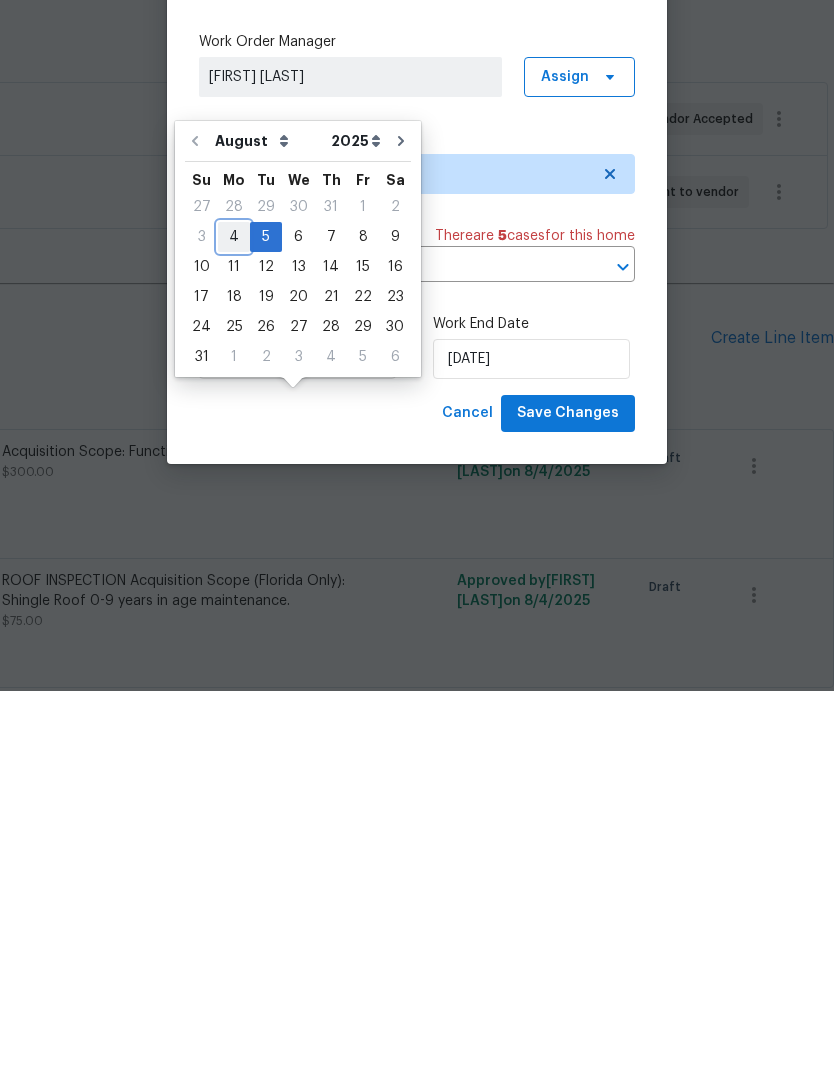 click on "4" at bounding box center (234, 621) 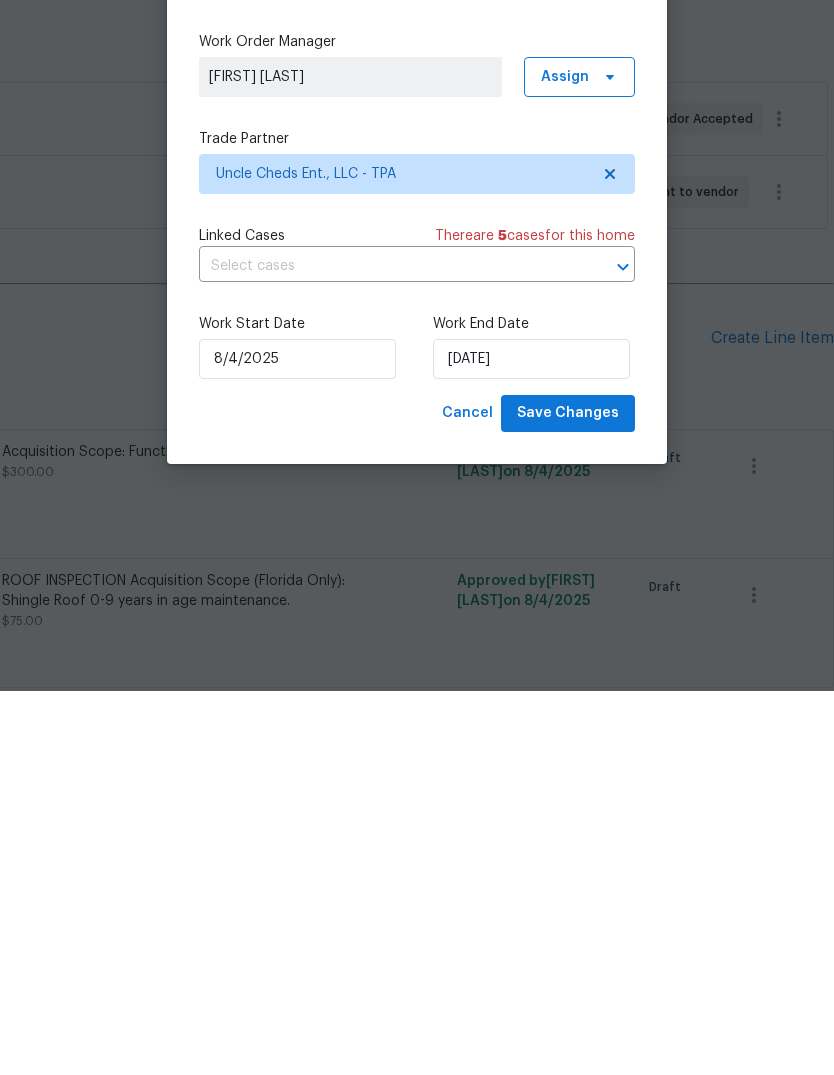 scroll, scrollTop: 75, scrollLeft: 0, axis: vertical 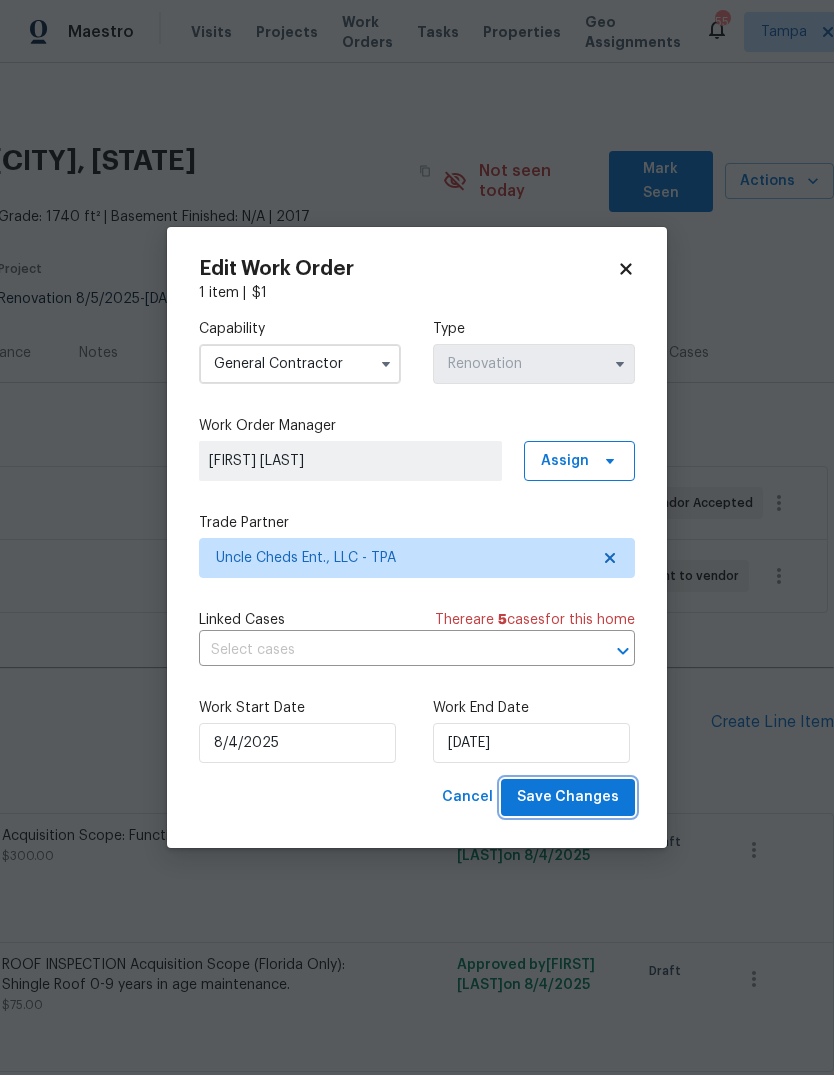 click on "Save Changes" at bounding box center (568, 797) 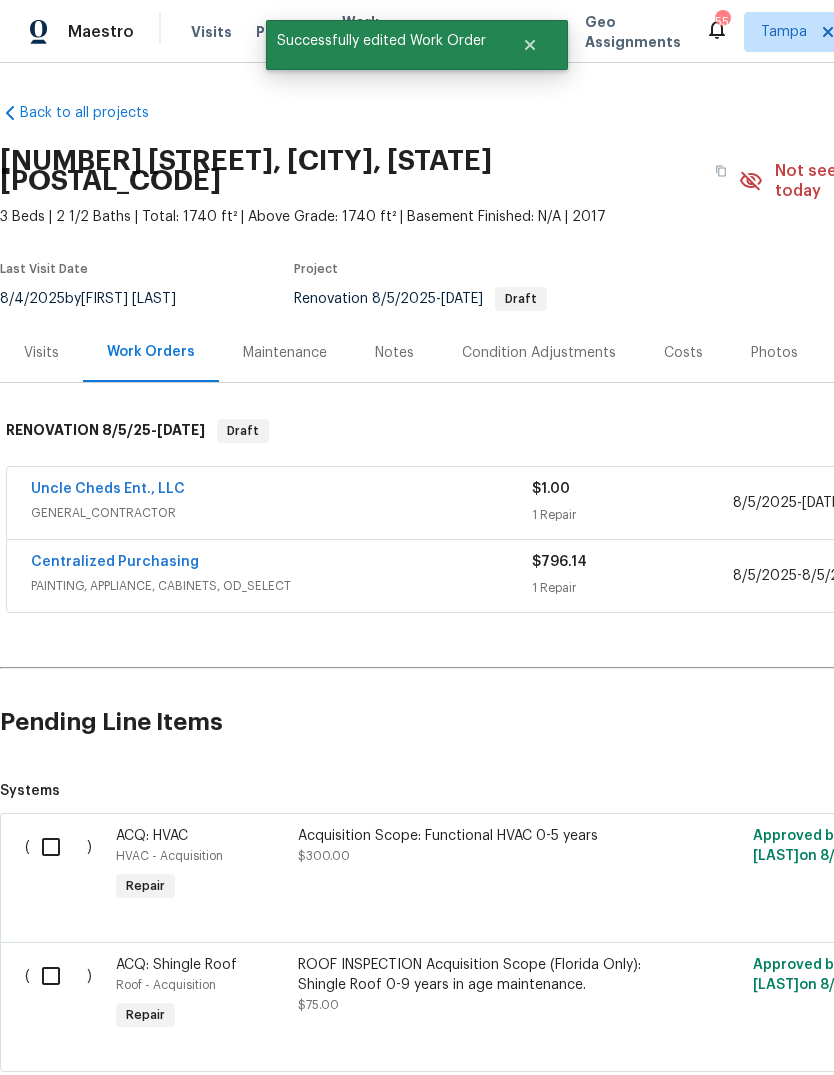 scroll, scrollTop: 0, scrollLeft: 0, axis: both 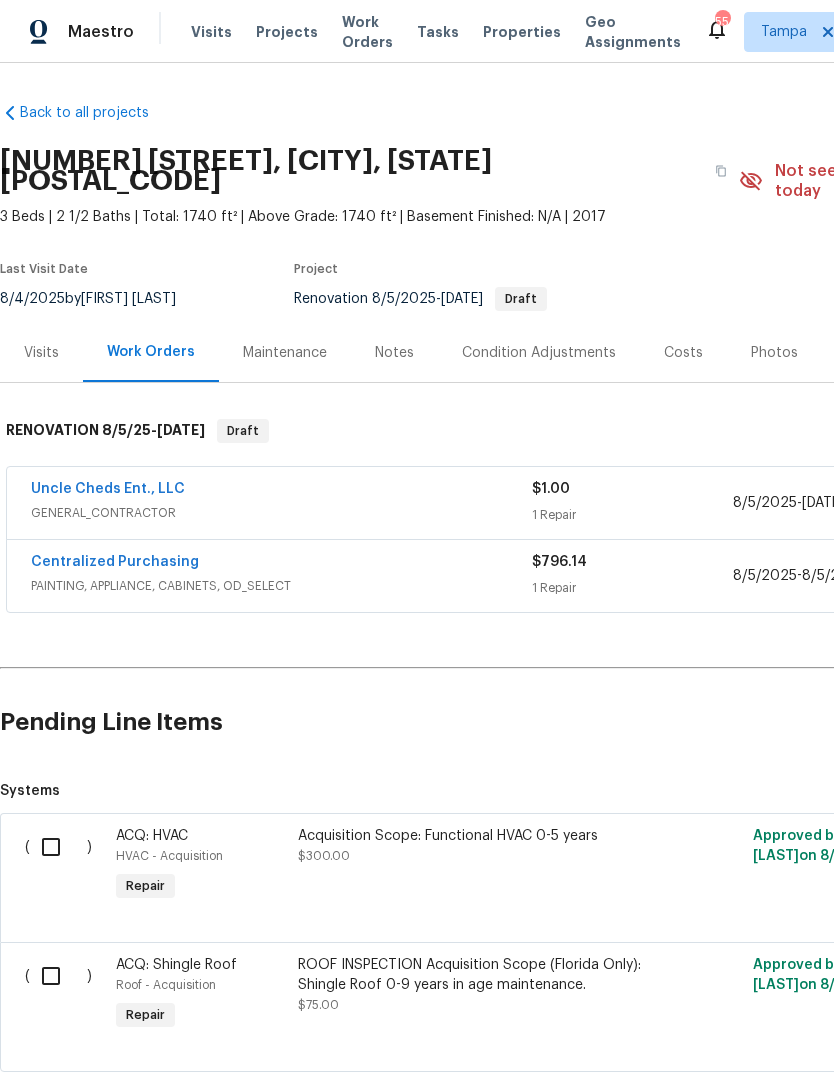 click on "Uncle Cheds Ent., LLC" at bounding box center [108, 489] 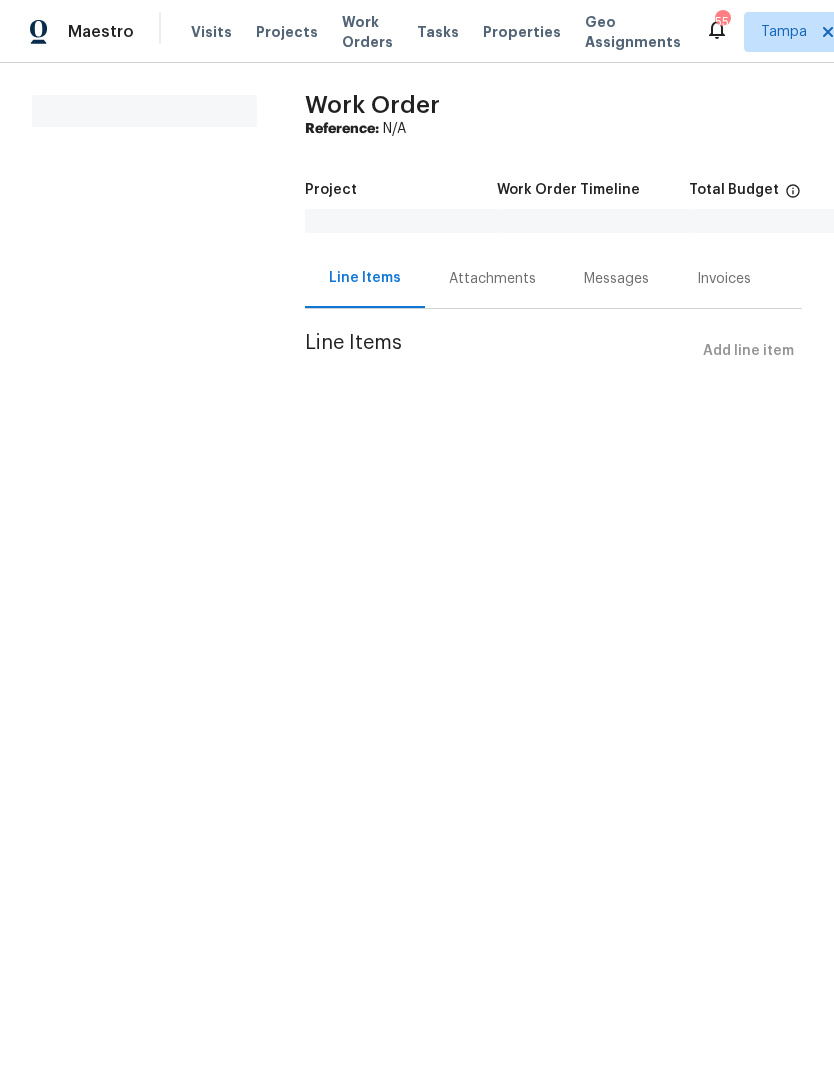 scroll, scrollTop: 0, scrollLeft: 0, axis: both 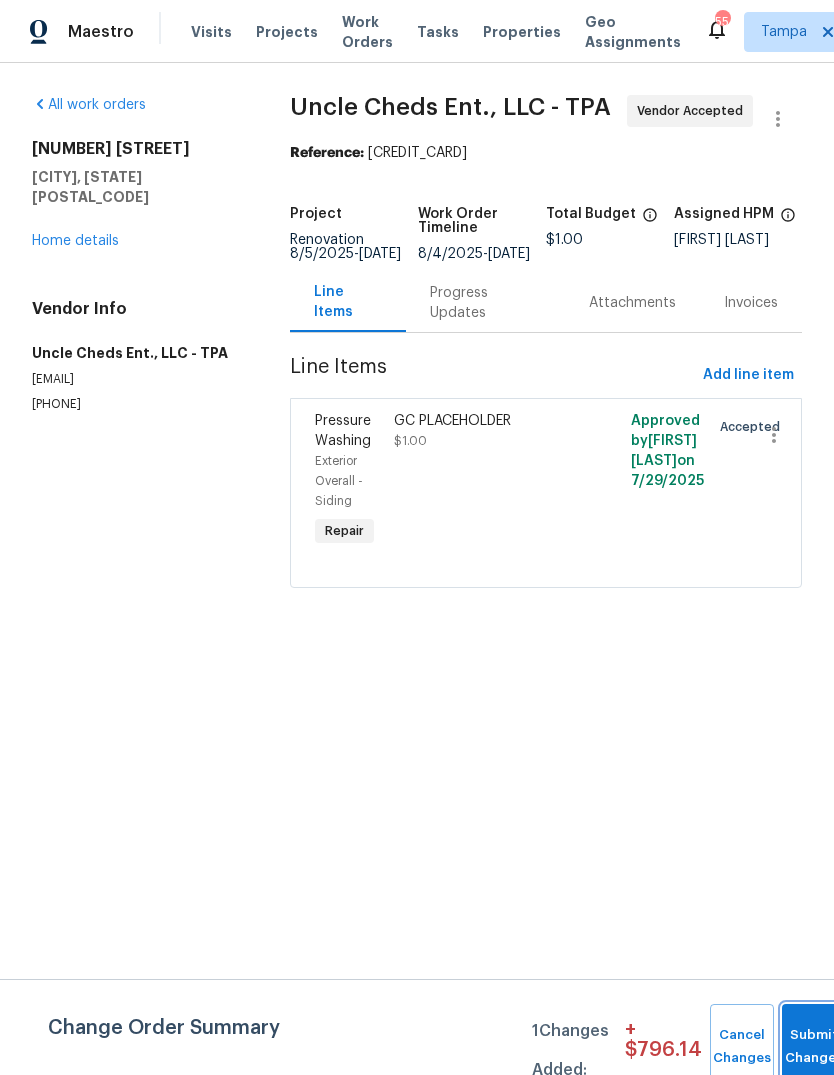 click on "Submit Changes" at bounding box center [814, 1047] 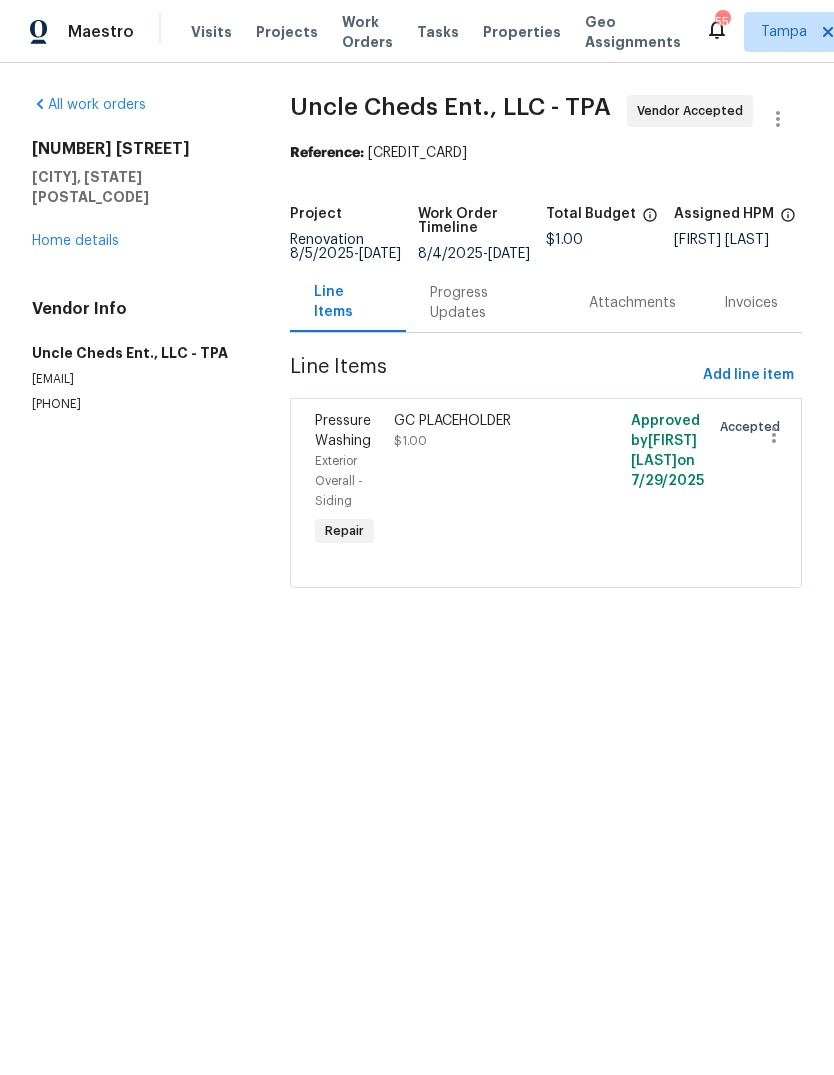 click on "Home details" at bounding box center (75, 241) 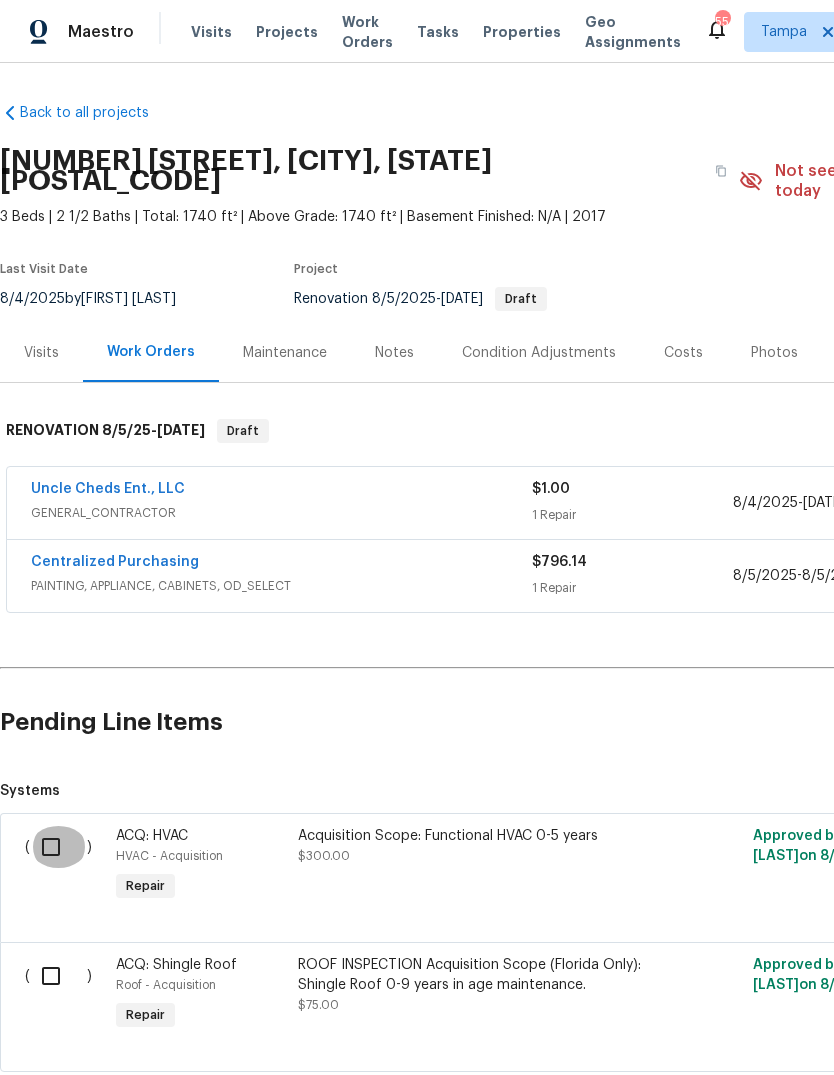 click at bounding box center [58, 847] 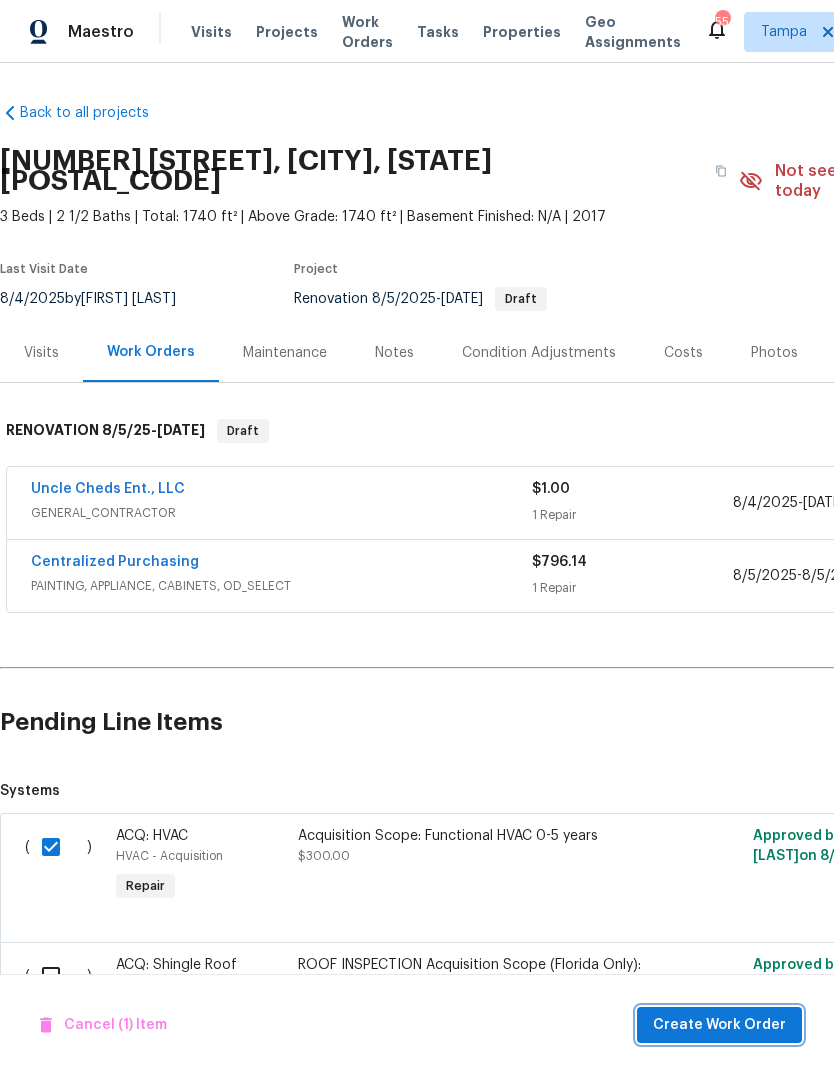 click on "Create Work Order" at bounding box center (719, 1025) 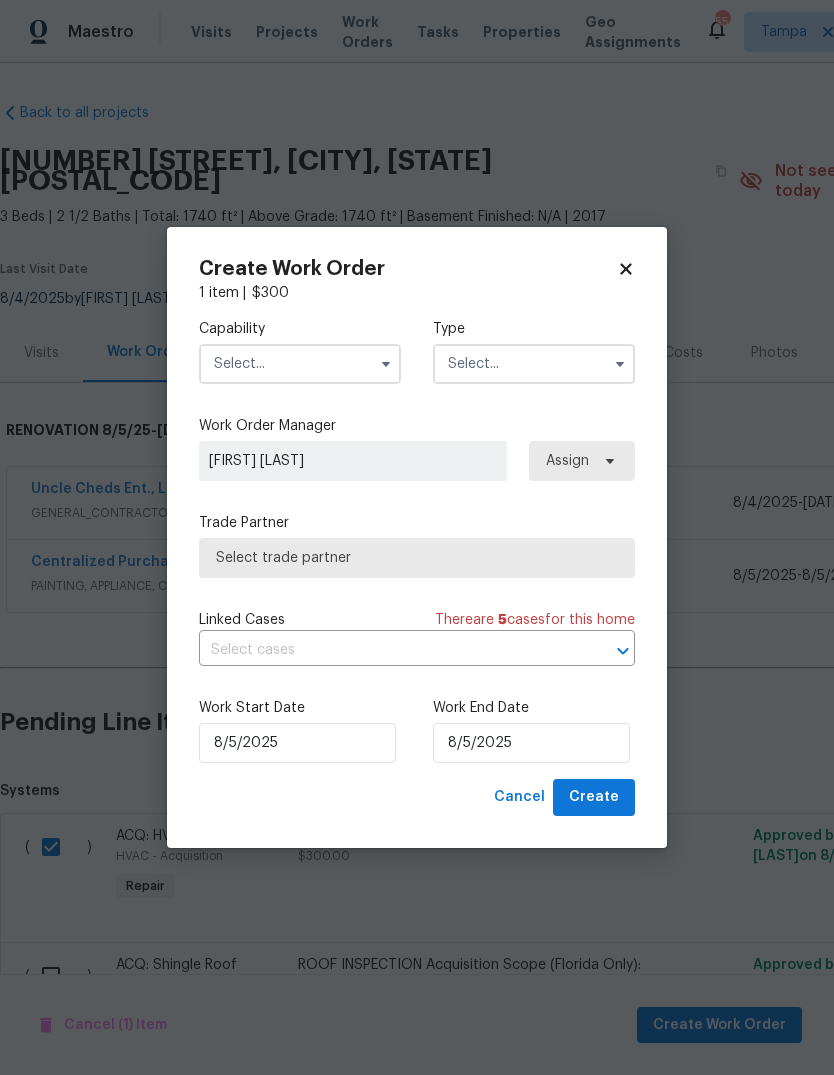 click at bounding box center [300, 364] 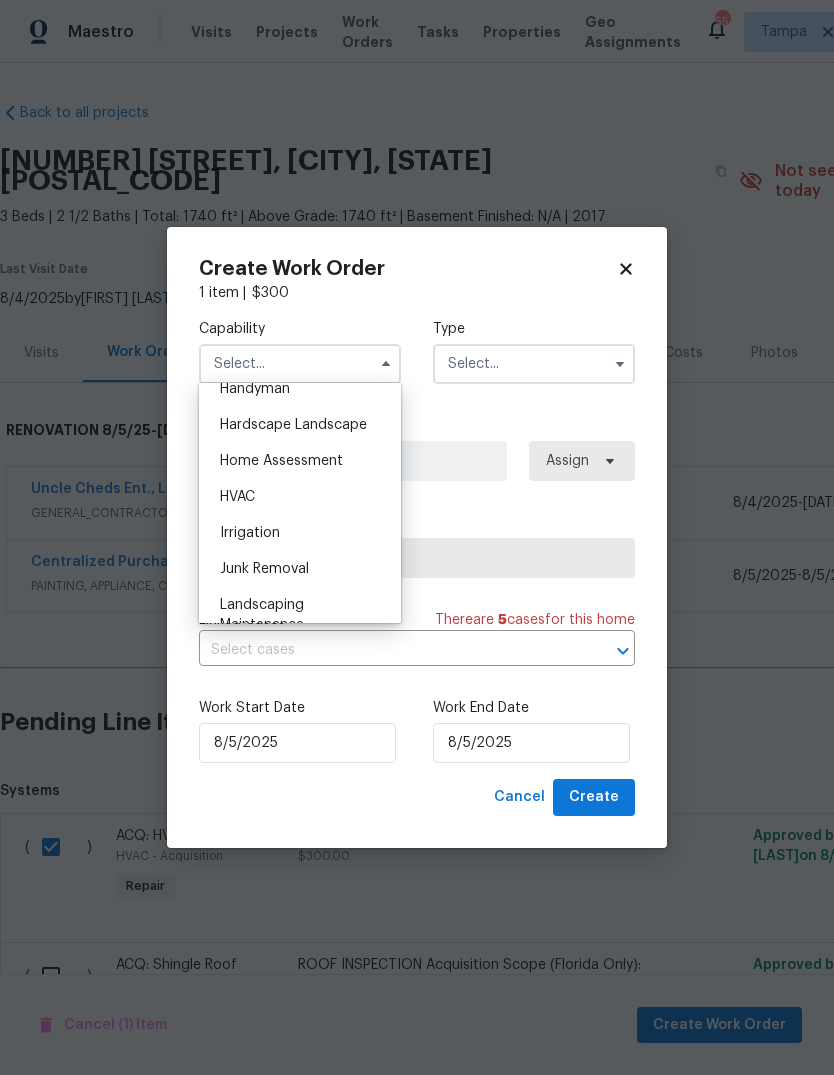 scroll, scrollTop: 1117, scrollLeft: 0, axis: vertical 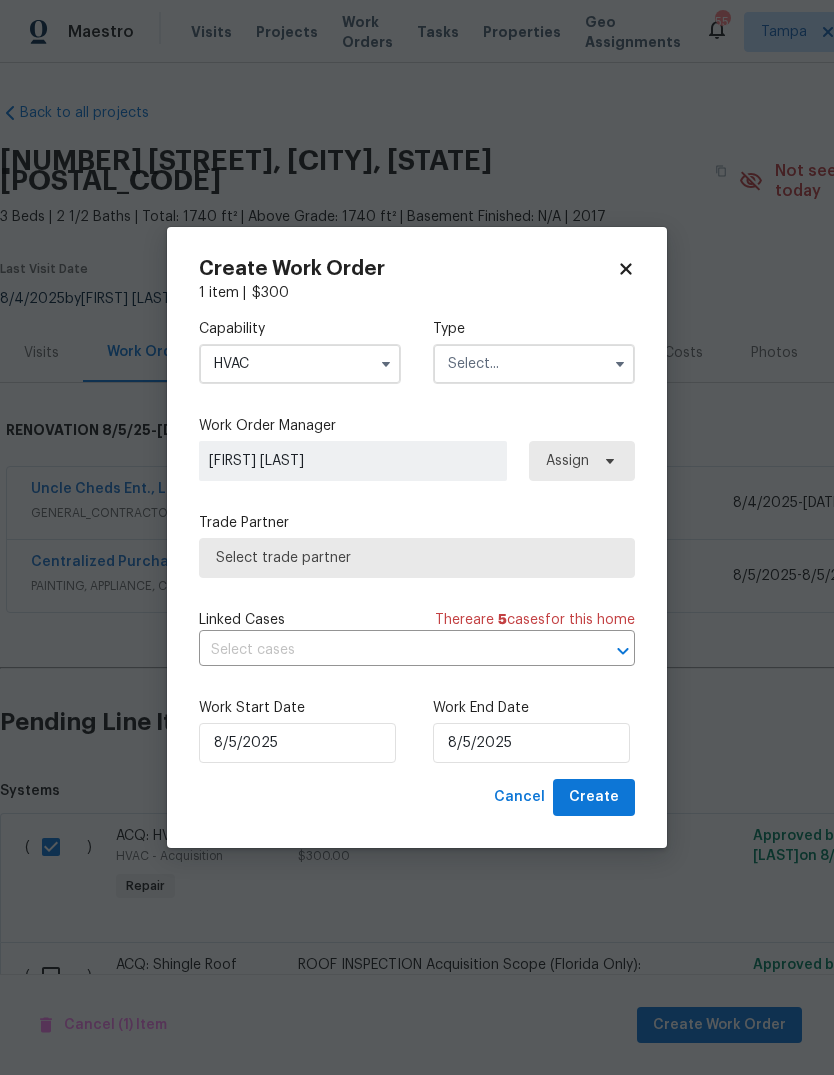 click at bounding box center [534, 364] 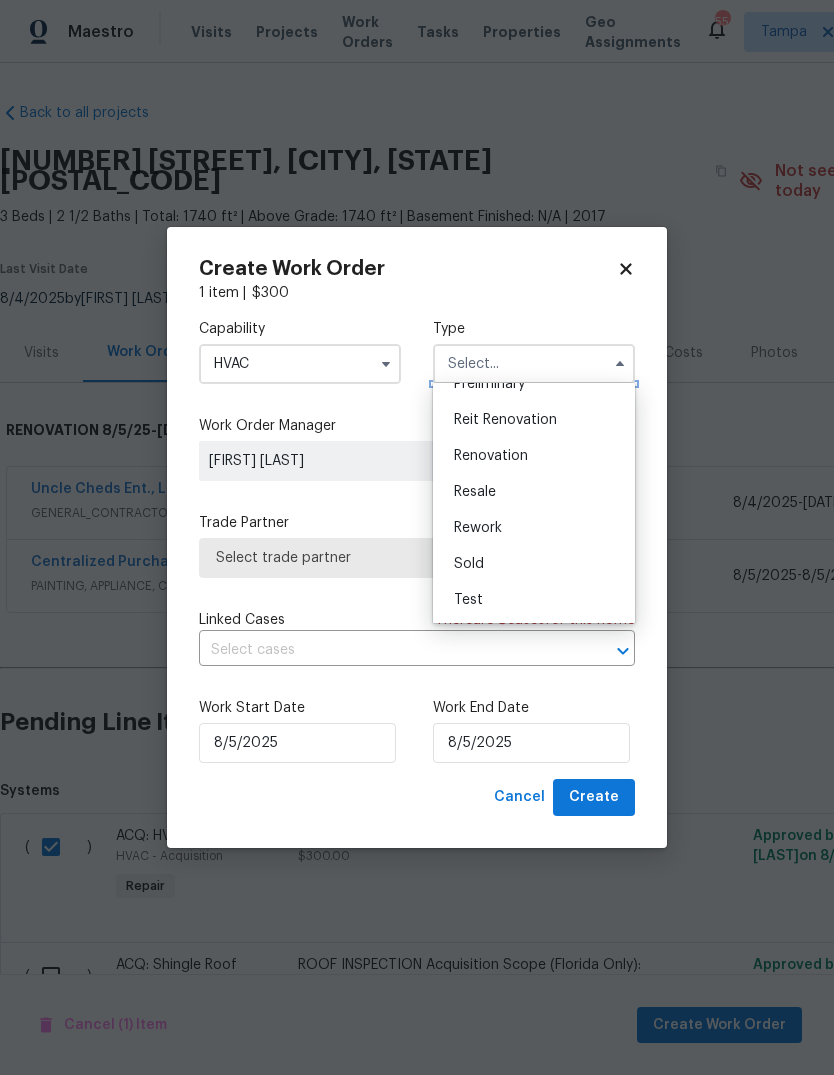 scroll, scrollTop: 454, scrollLeft: 0, axis: vertical 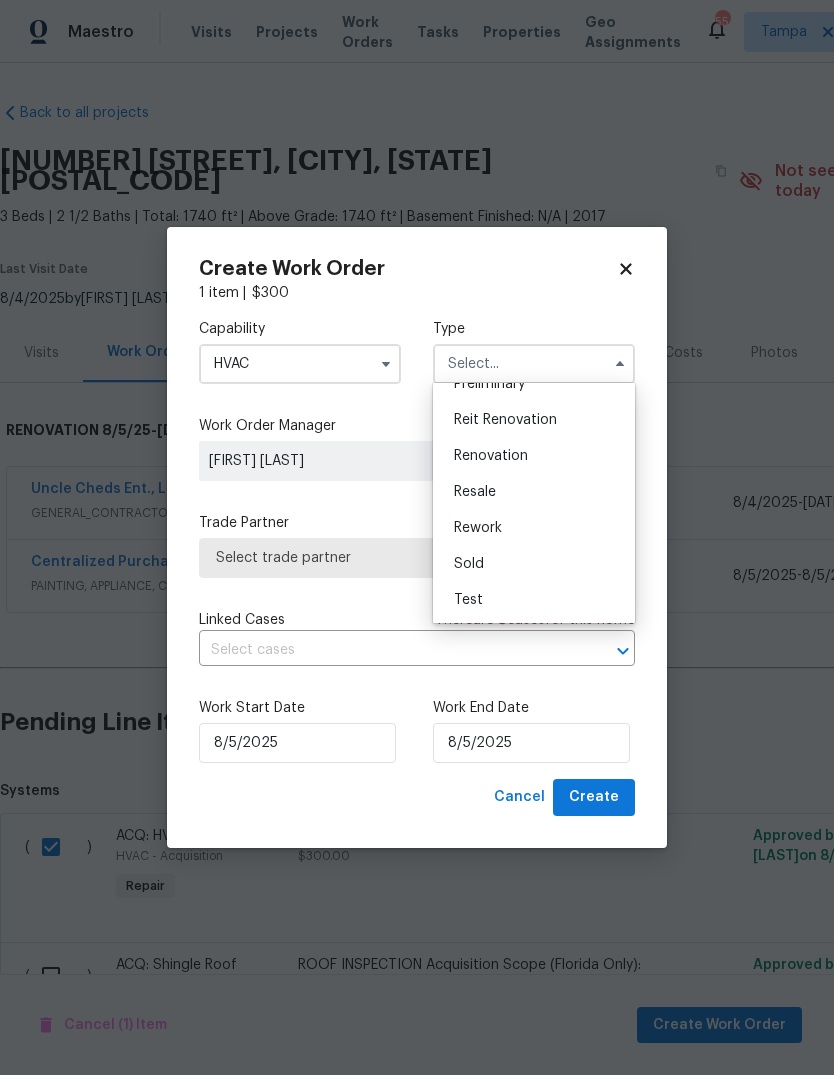 click on "Renovation" at bounding box center (534, 456) 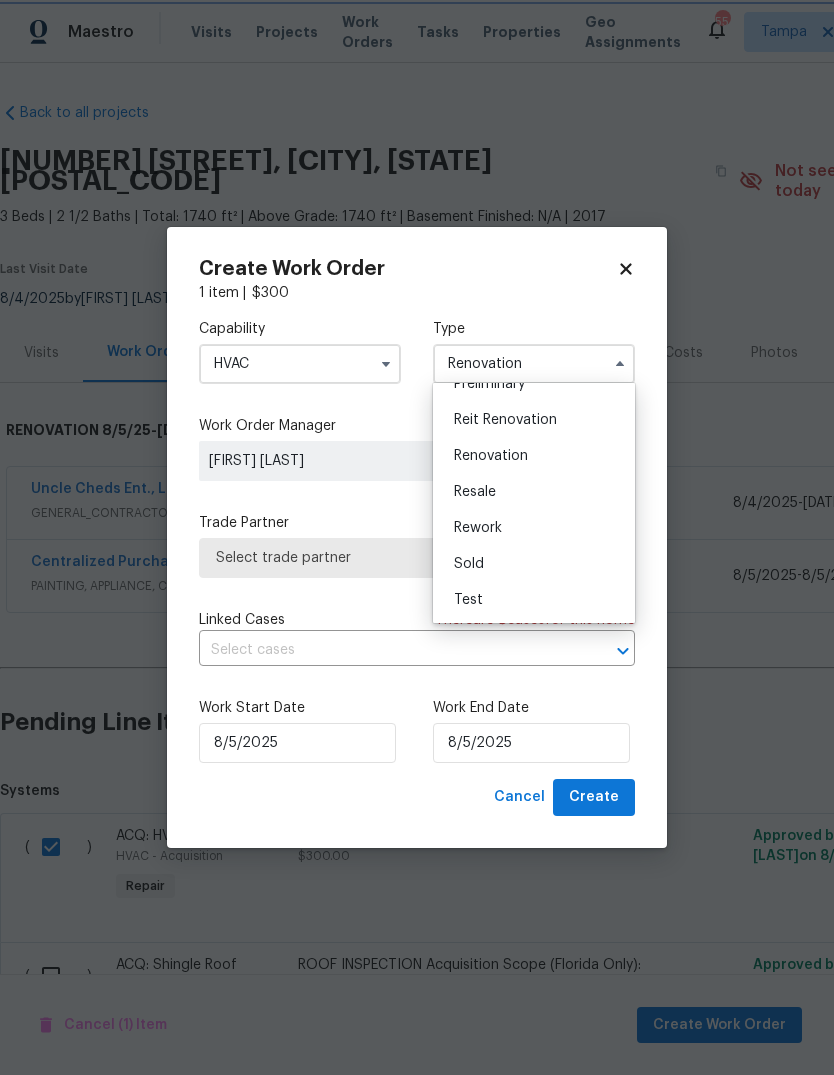 scroll, scrollTop: 0, scrollLeft: 0, axis: both 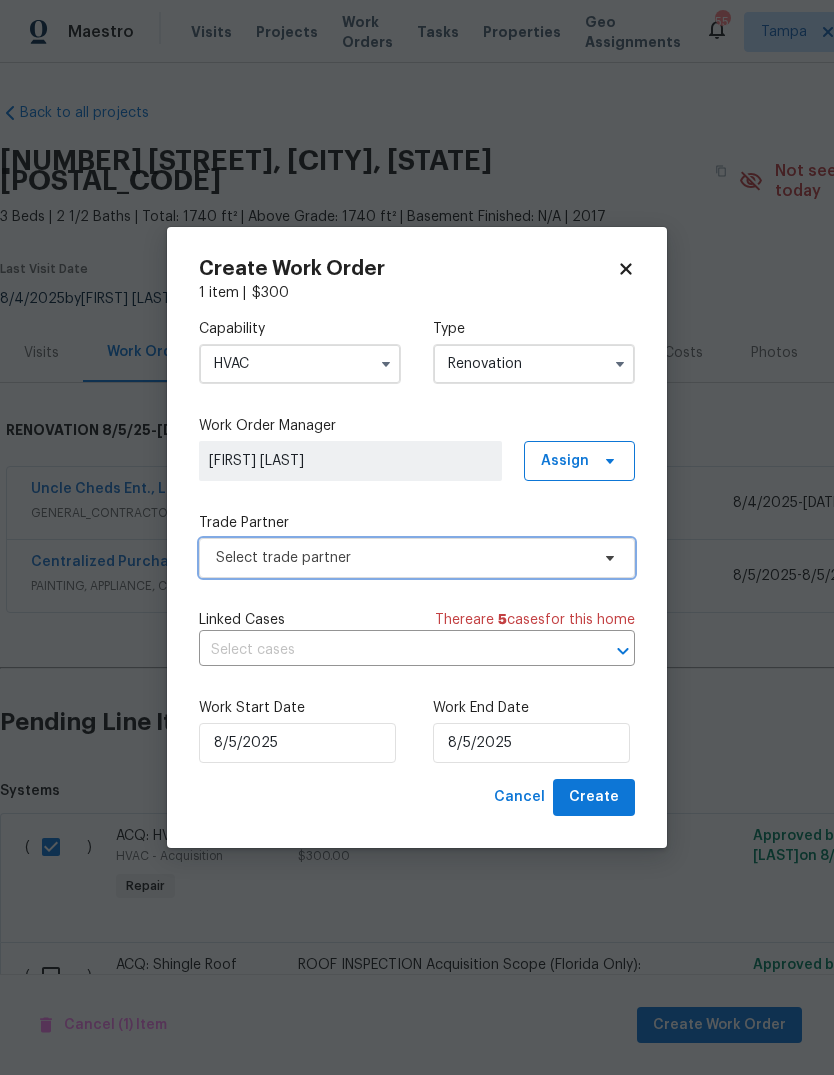 click on "Select trade partner" at bounding box center [417, 558] 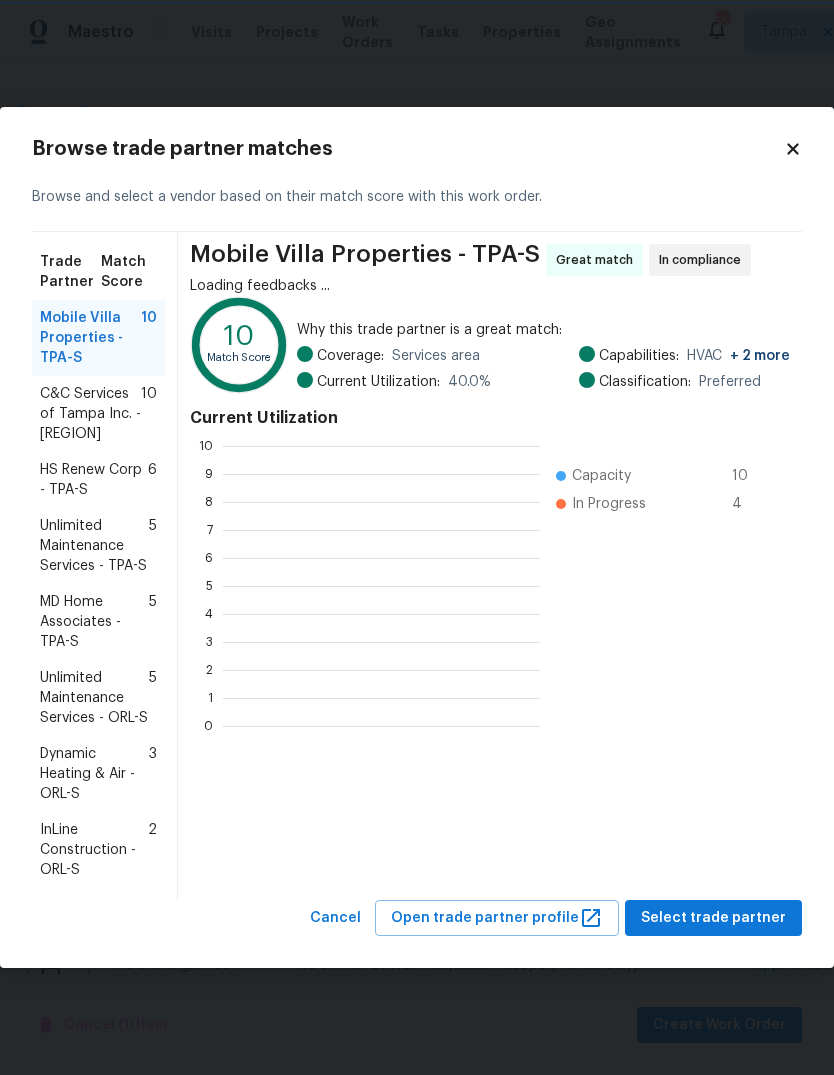 scroll, scrollTop: 2, scrollLeft: 2, axis: both 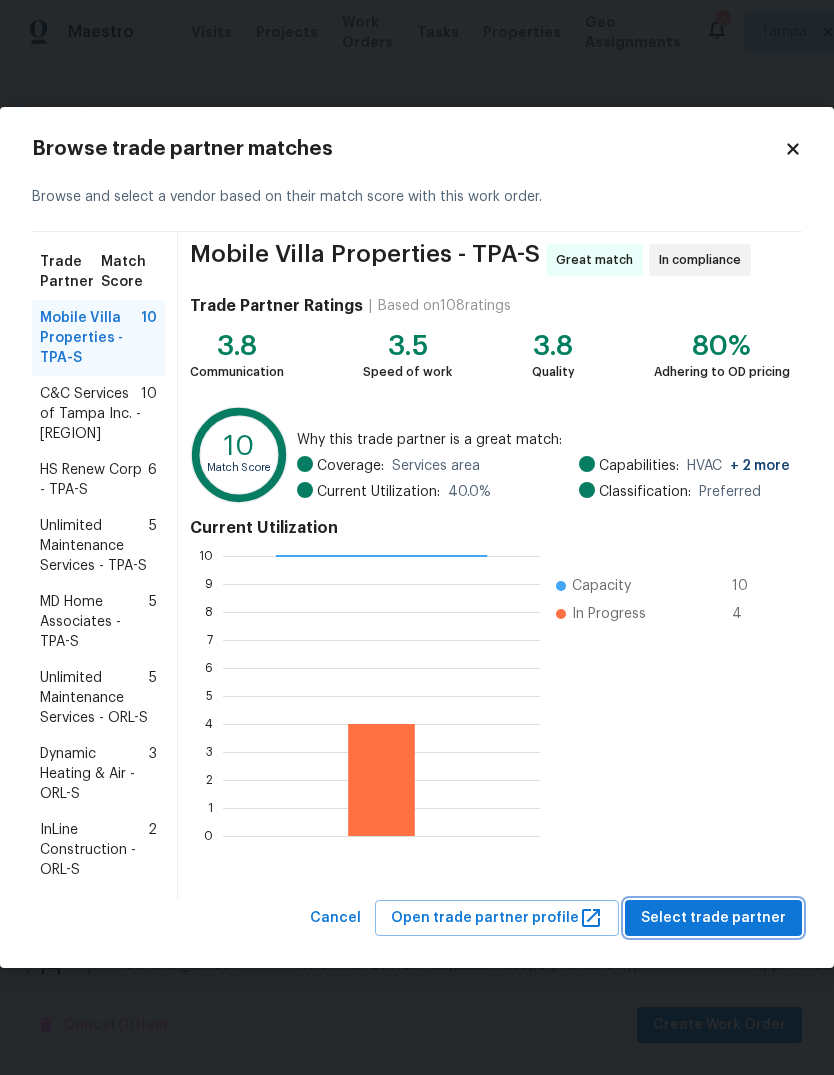 click on "Select trade partner" at bounding box center [713, 918] 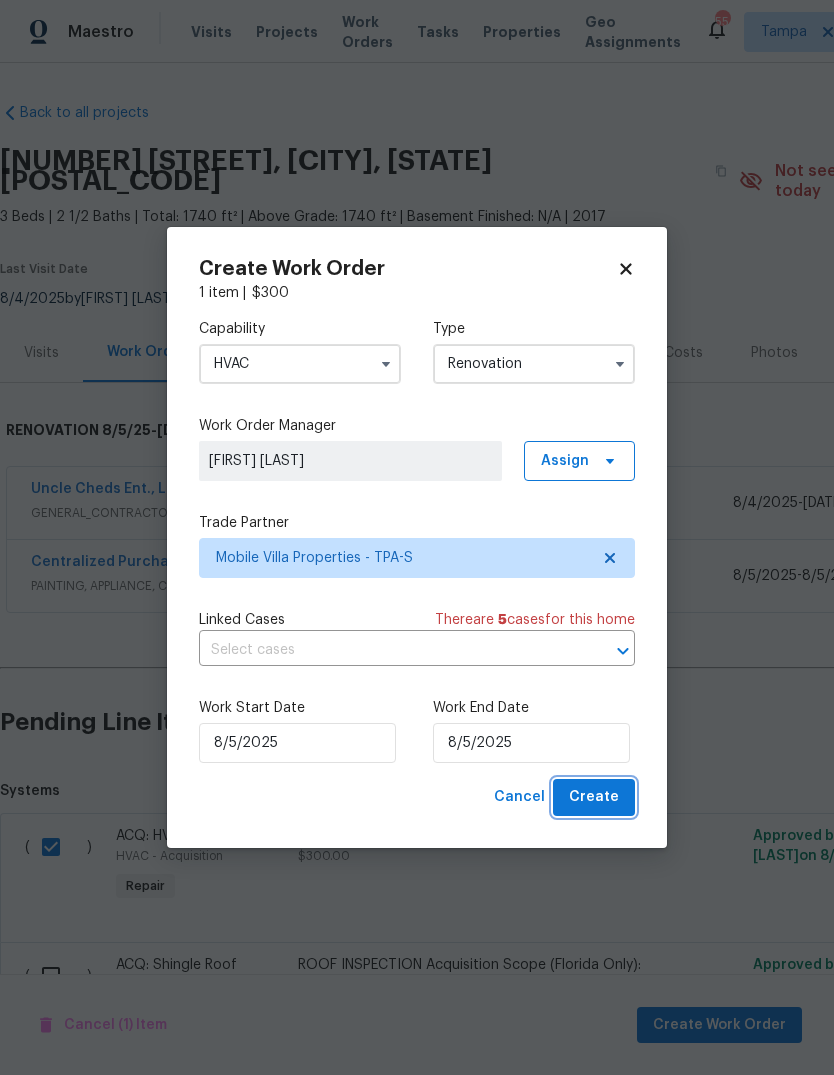 click on "Create" at bounding box center (594, 797) 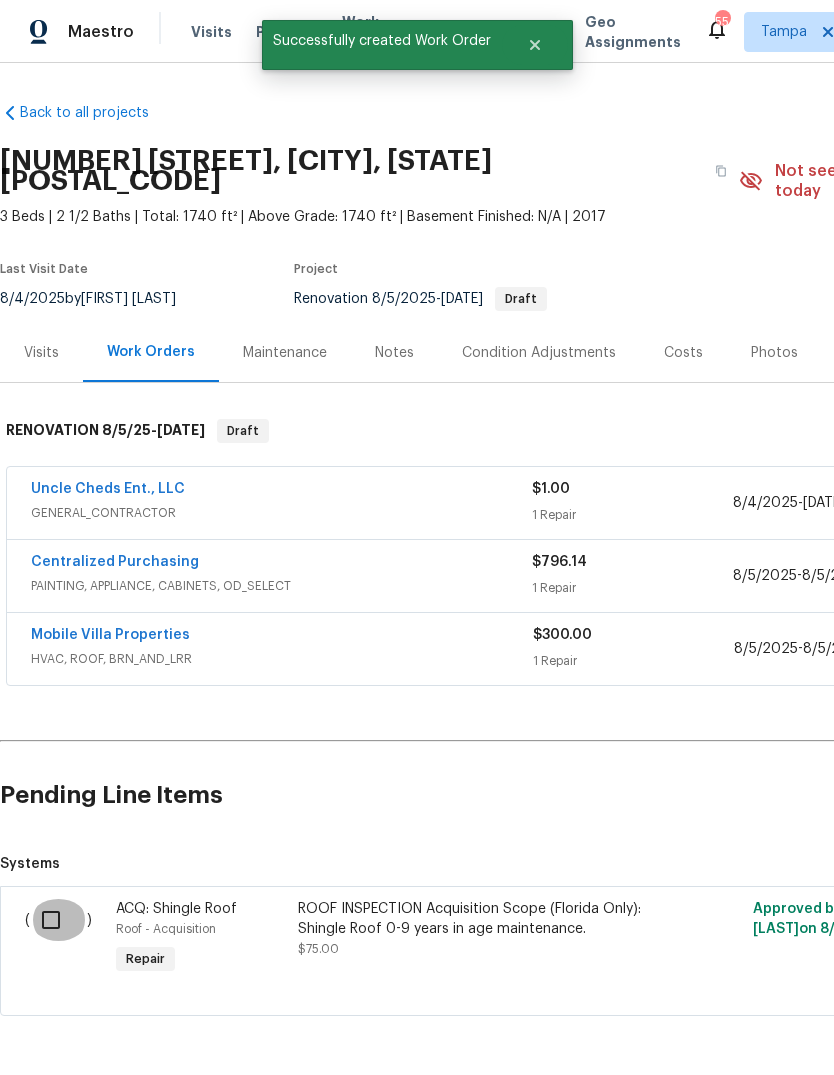 click at bounding box center (58, 920) 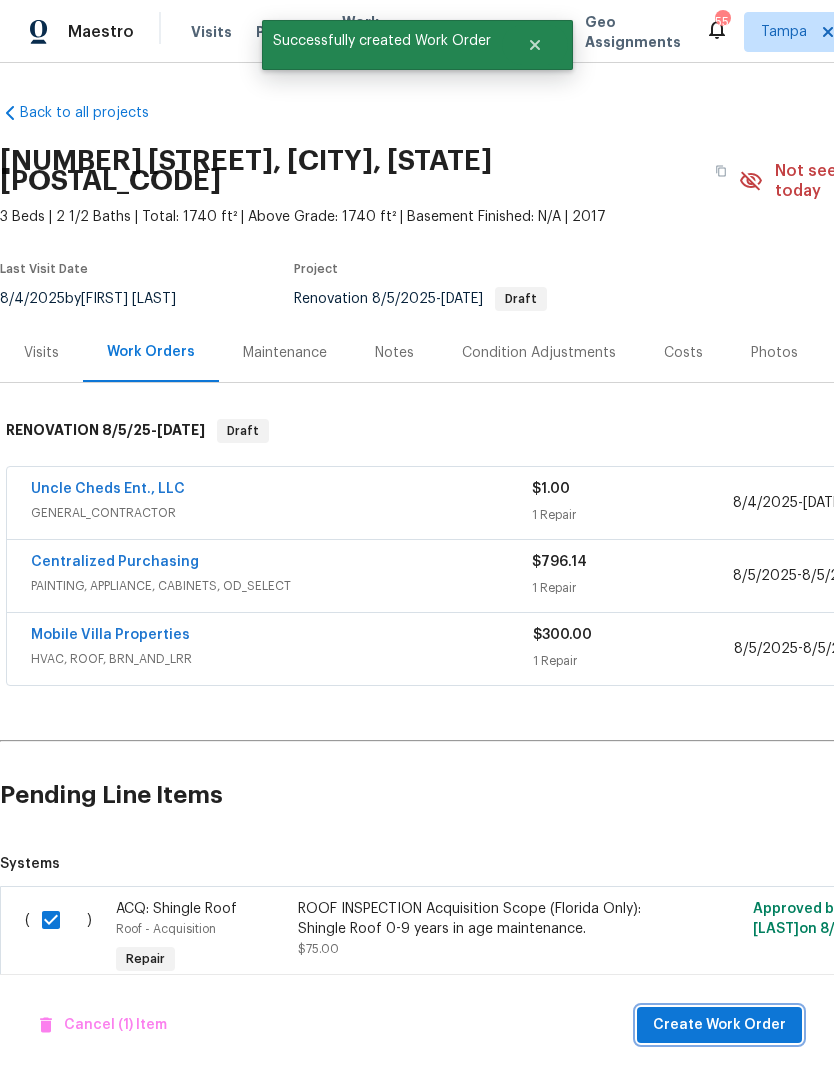 click on "Create Work Order" at bounding box center (719, 1025) 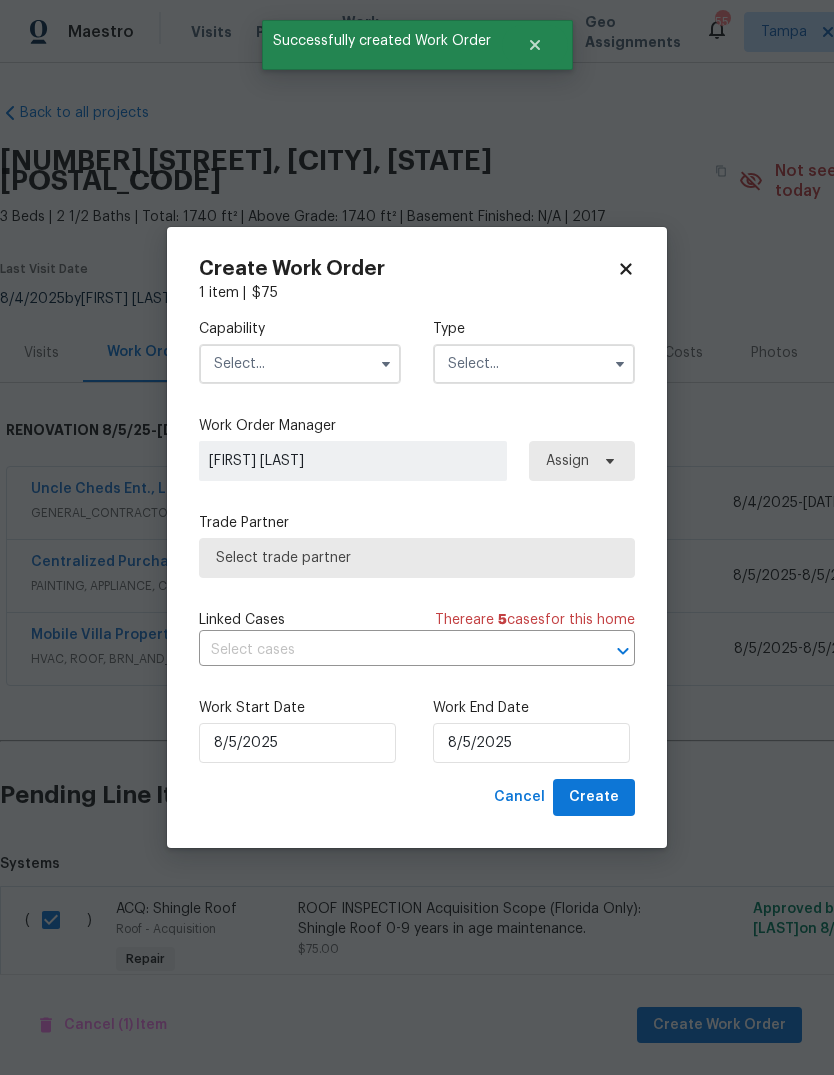 click at bounding box center [300, 364] 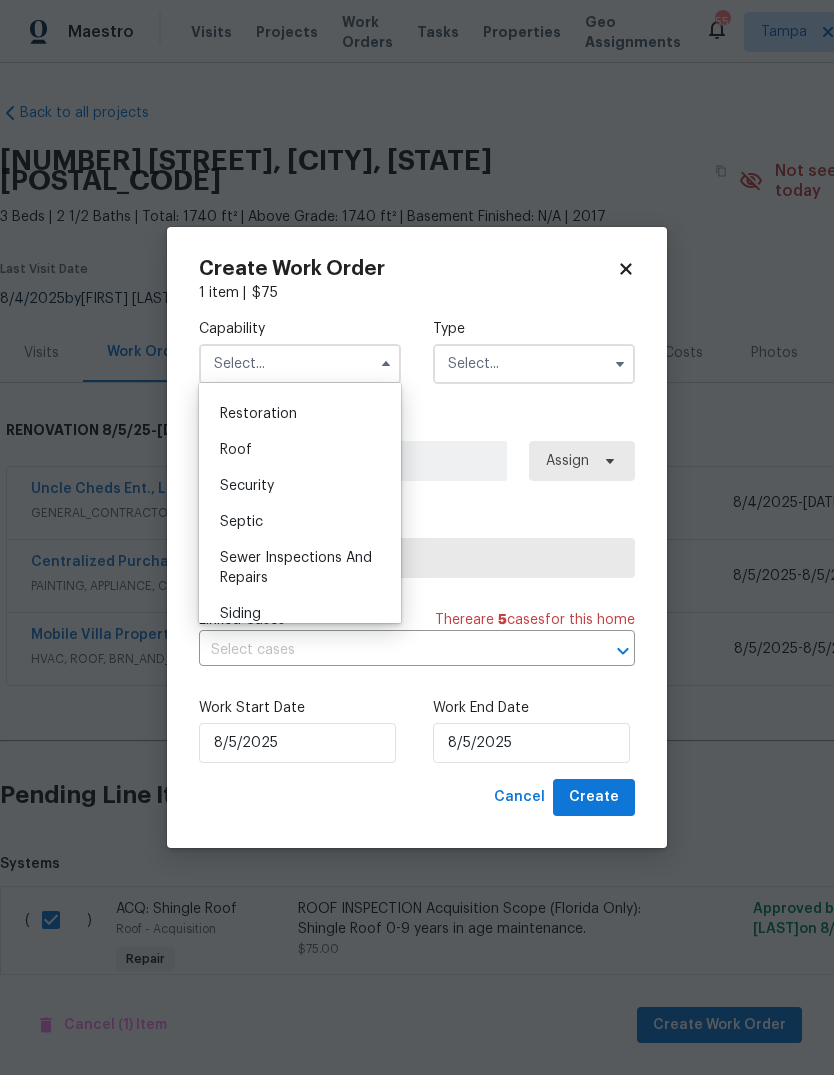 scroll, scrollTop: 1996, scrollLeft: 0, axis: vertical 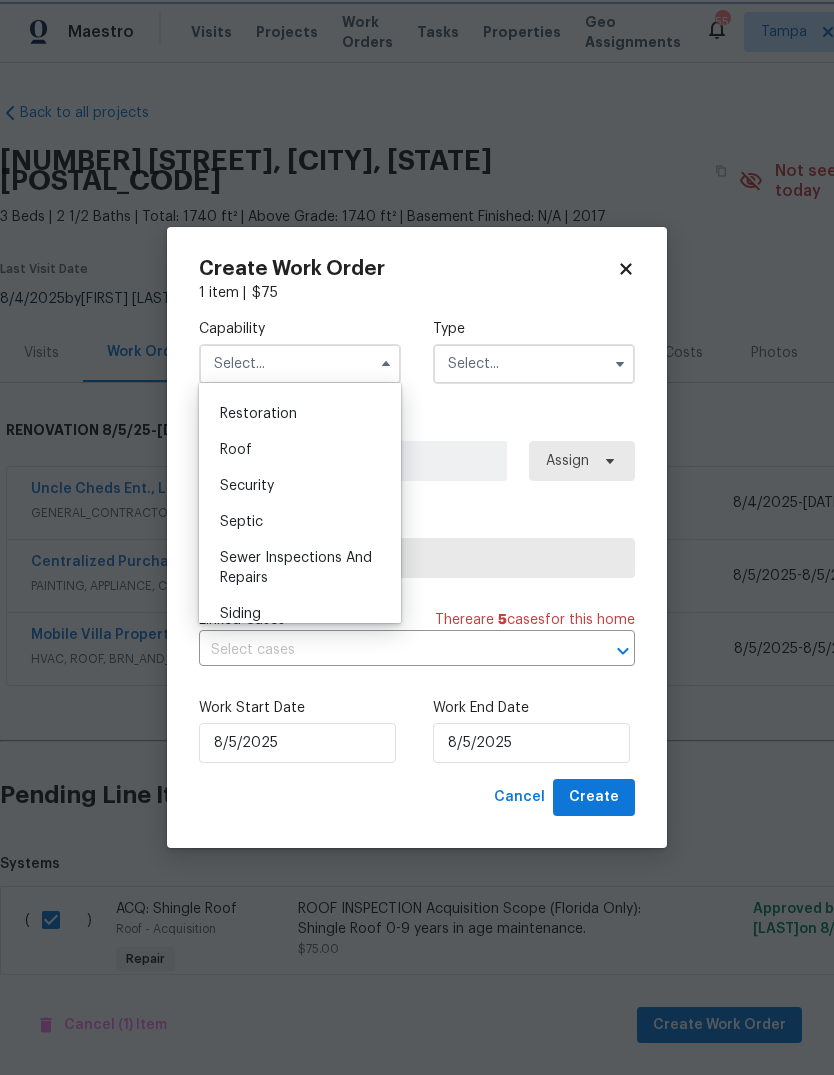 type on "Roof" 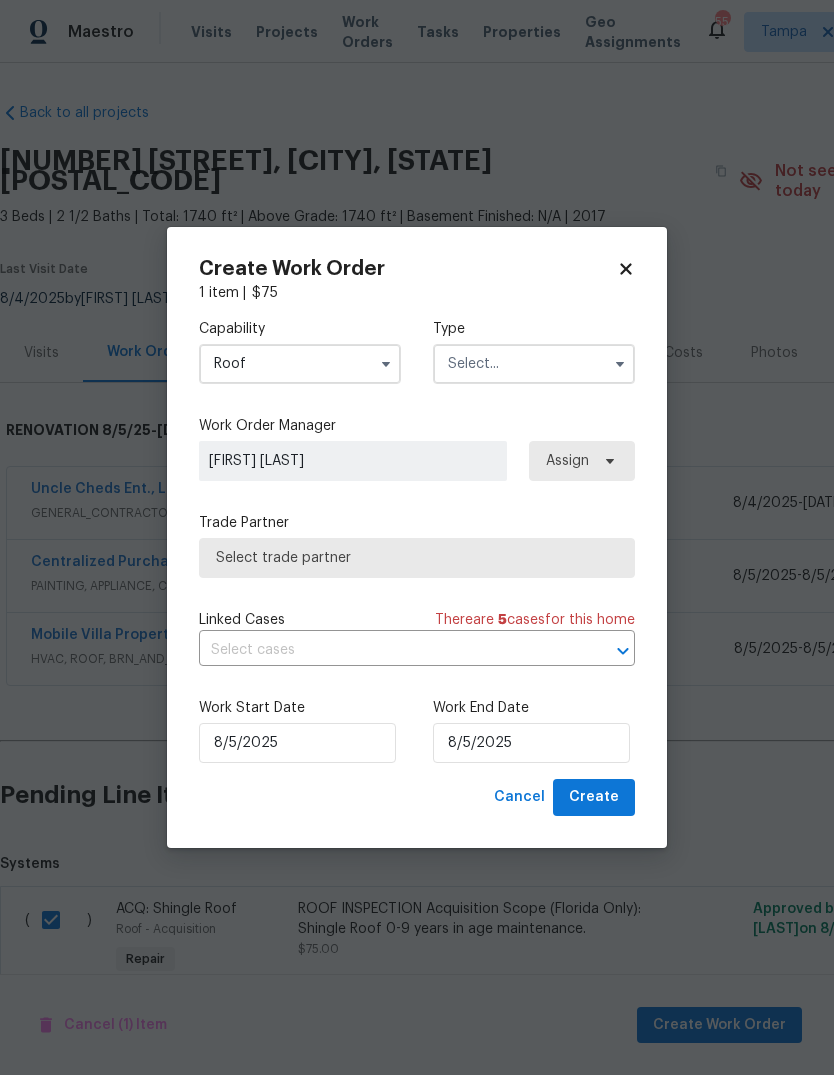 click at bounding box center [534, 364] 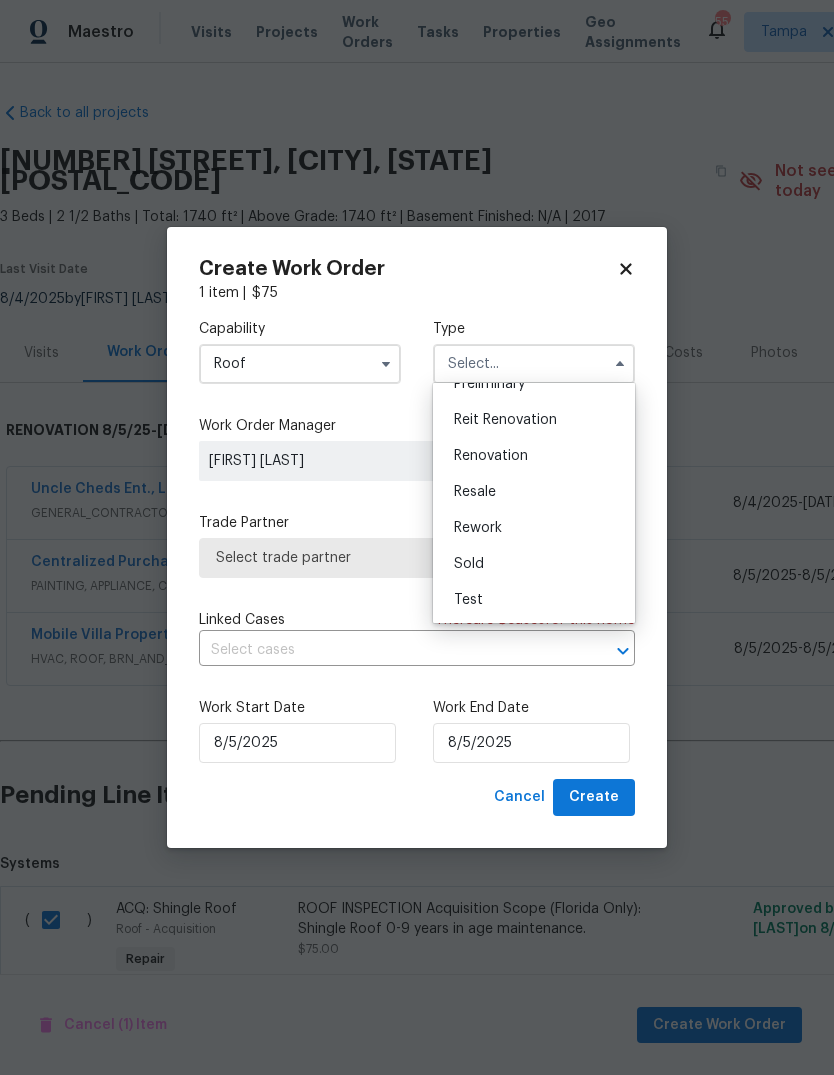 scroll, scrollTop: 454, scrollLeft: 0, axis: vertical 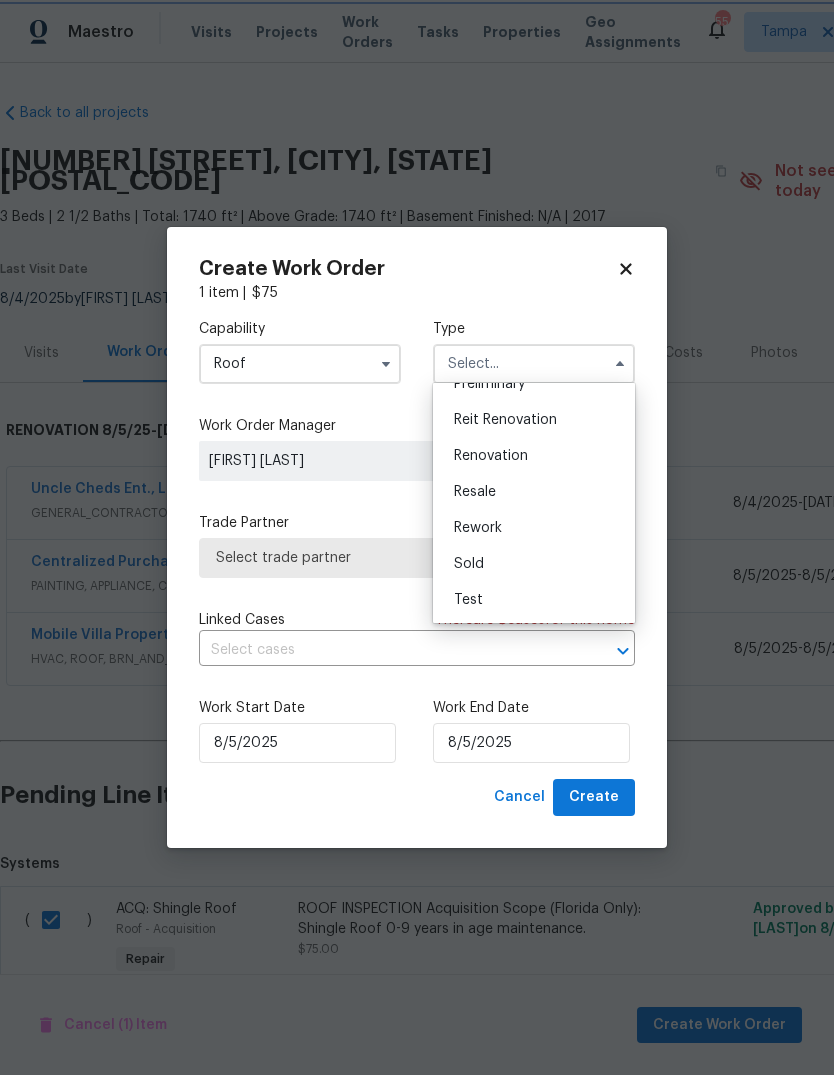 type on "Renovation" 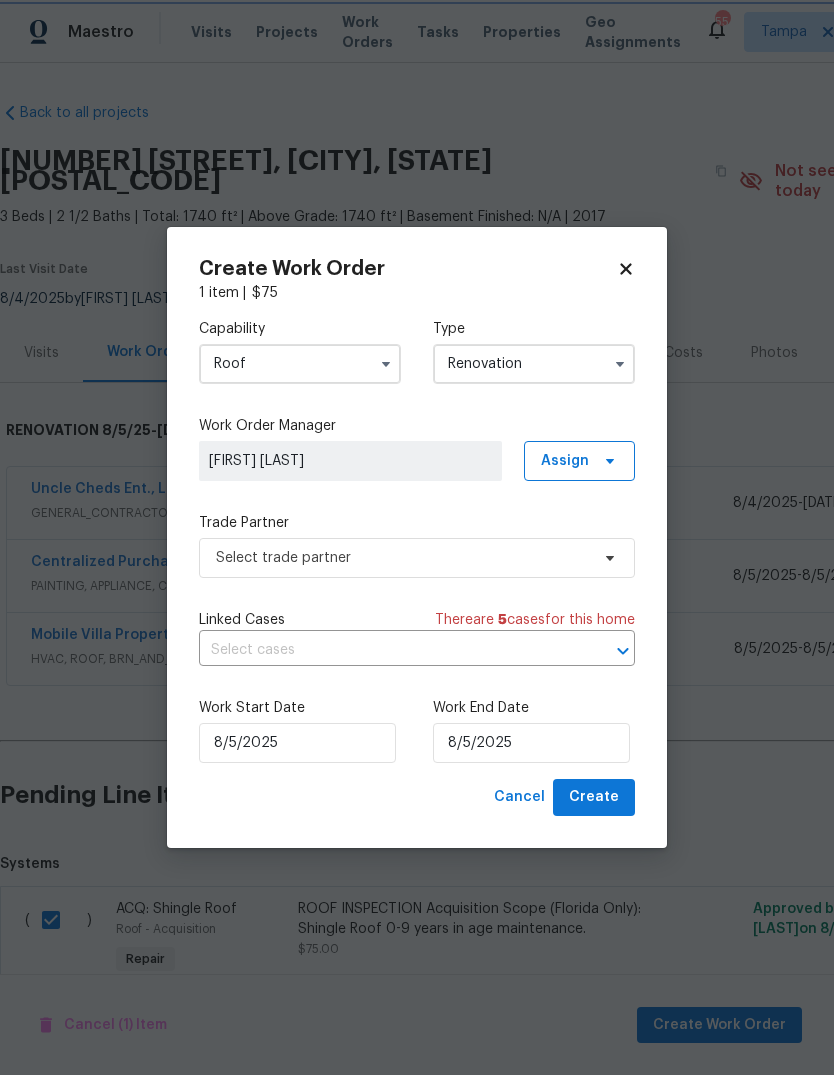 scroll, scrollTop: 0, scrollLeft: 0, axis: both 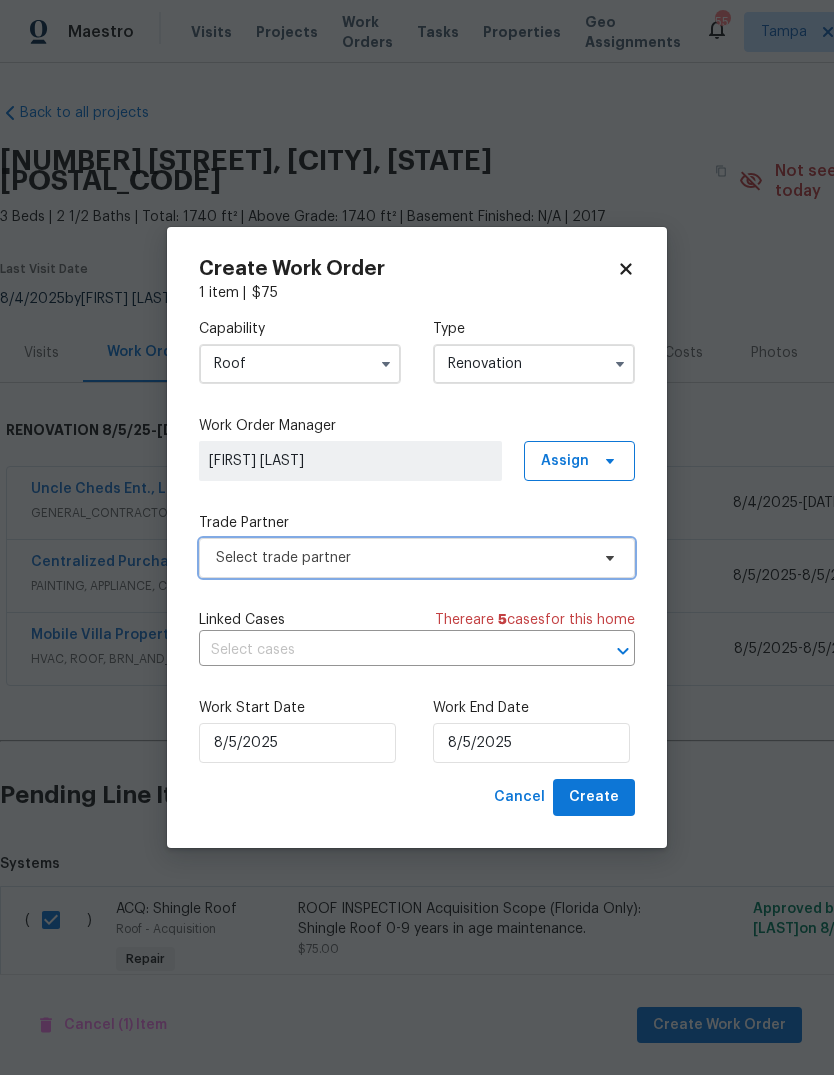 click on "Select trade partner" at bounding box center [417, 558] 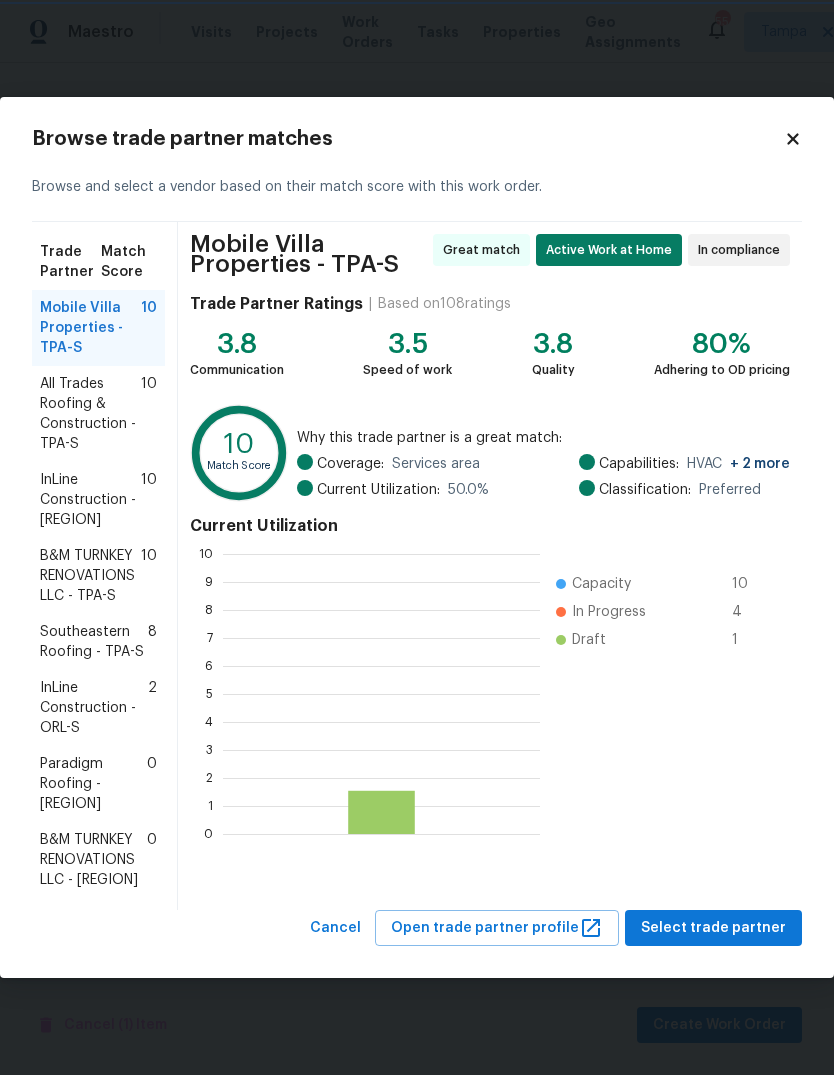 scroll, scrollTop: 2, scrollLeft: 2, axis: both 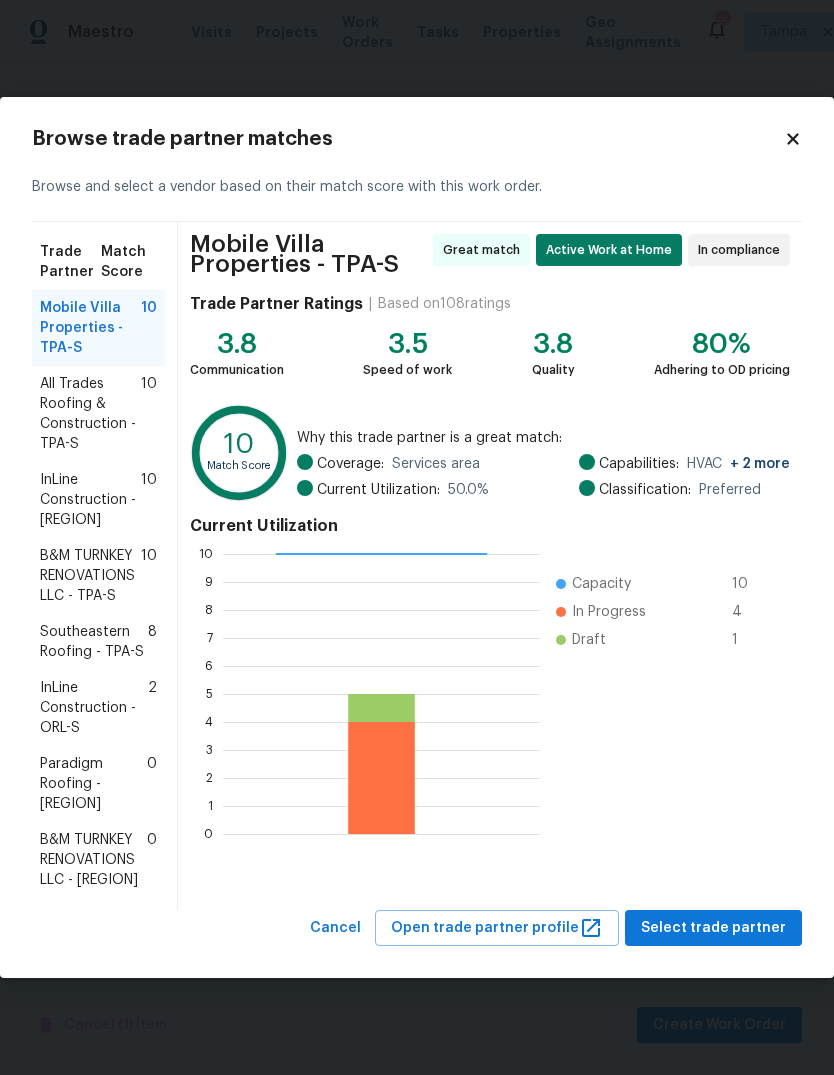 click 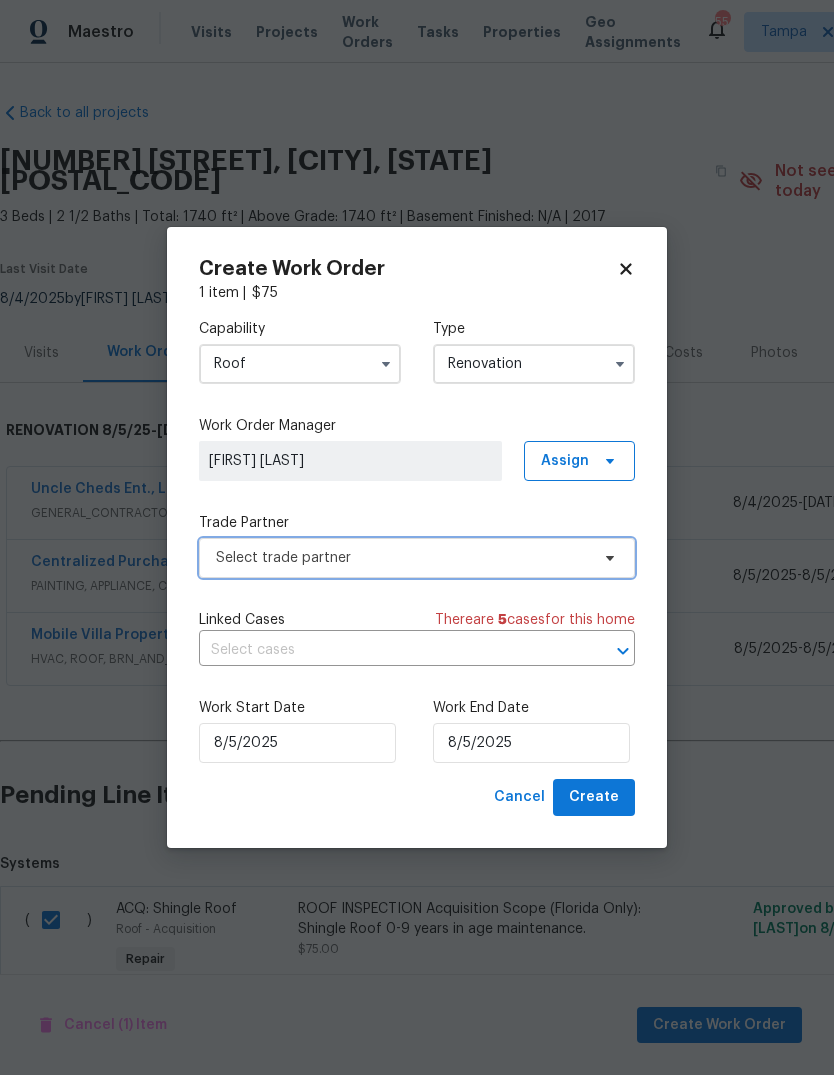 click on "Select trade partner" at bounding box center (417, 558) 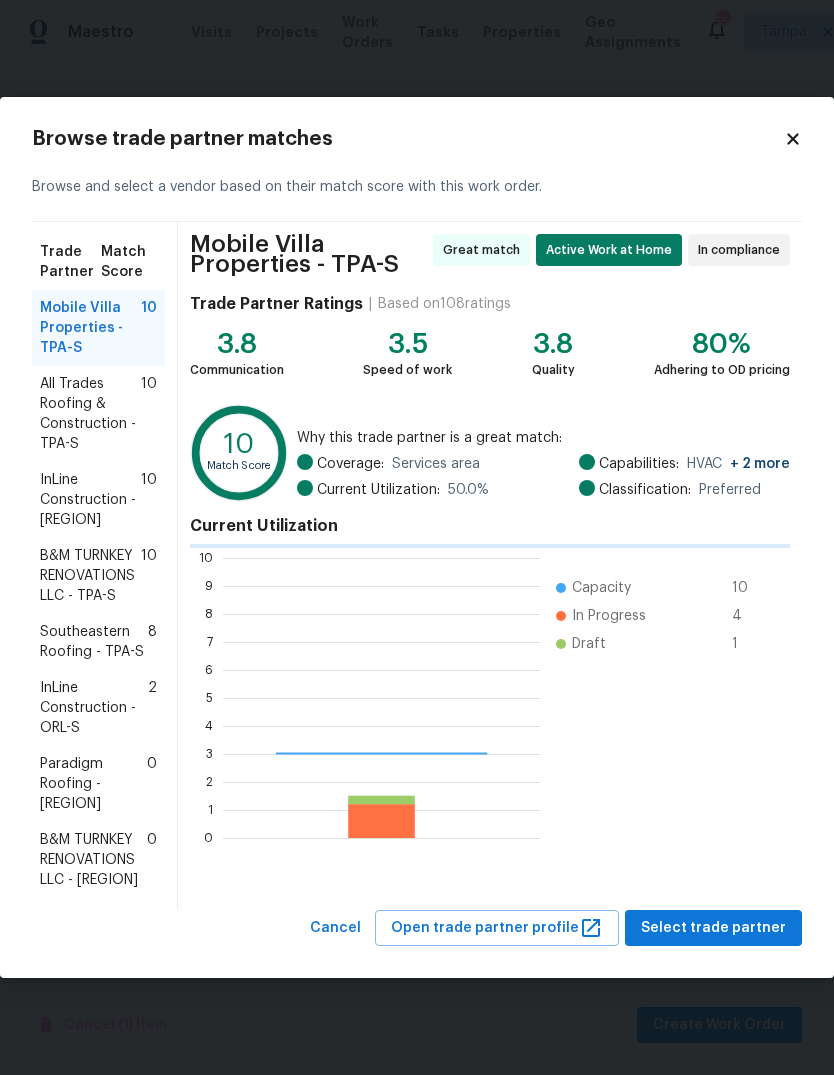 scroll, scrollTop: 2, scrollLeft: 2, axis: both 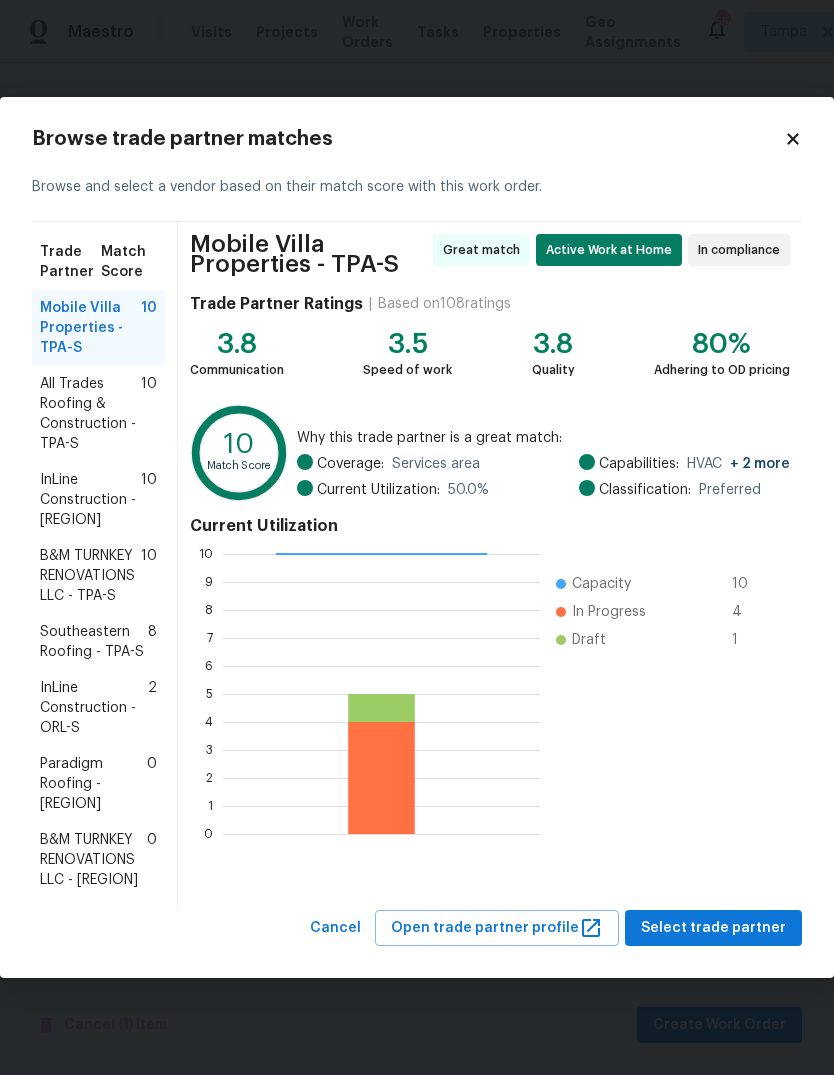 click on "Southeastern Roofing - TPA-S" at bounding box center [94, 642] 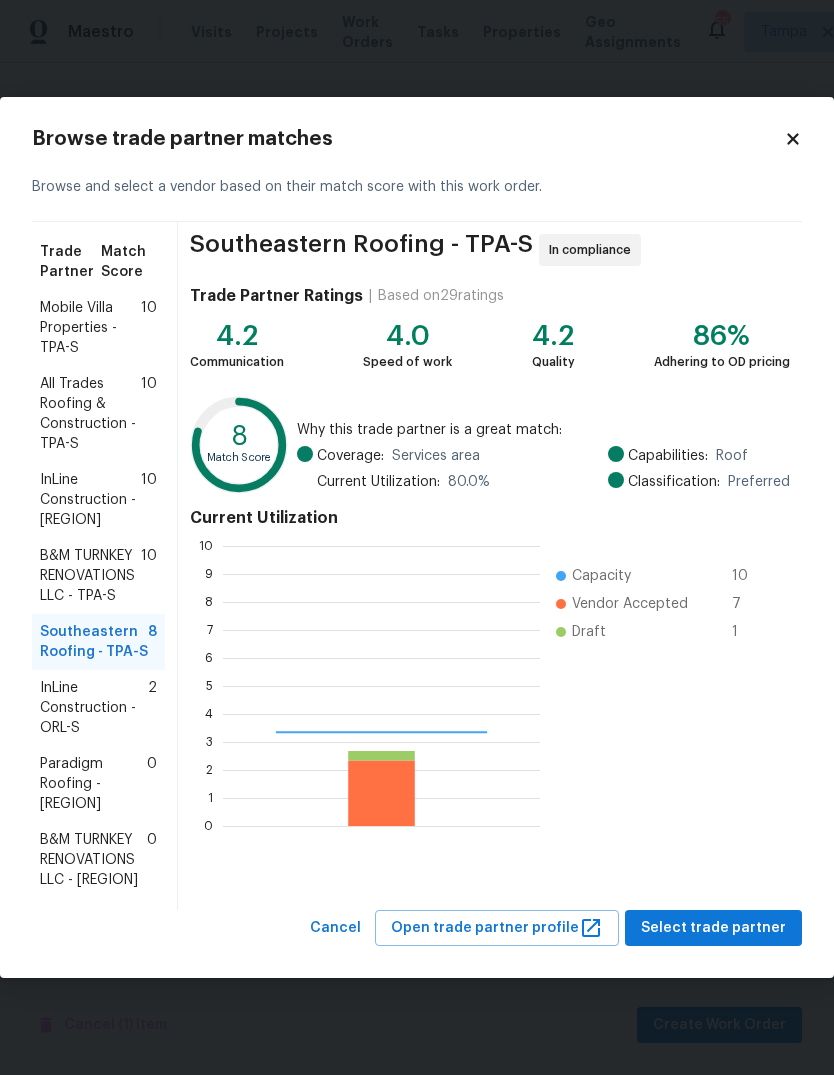 scroll, scrollTop: 2, scrollLeft: 2, axis: both 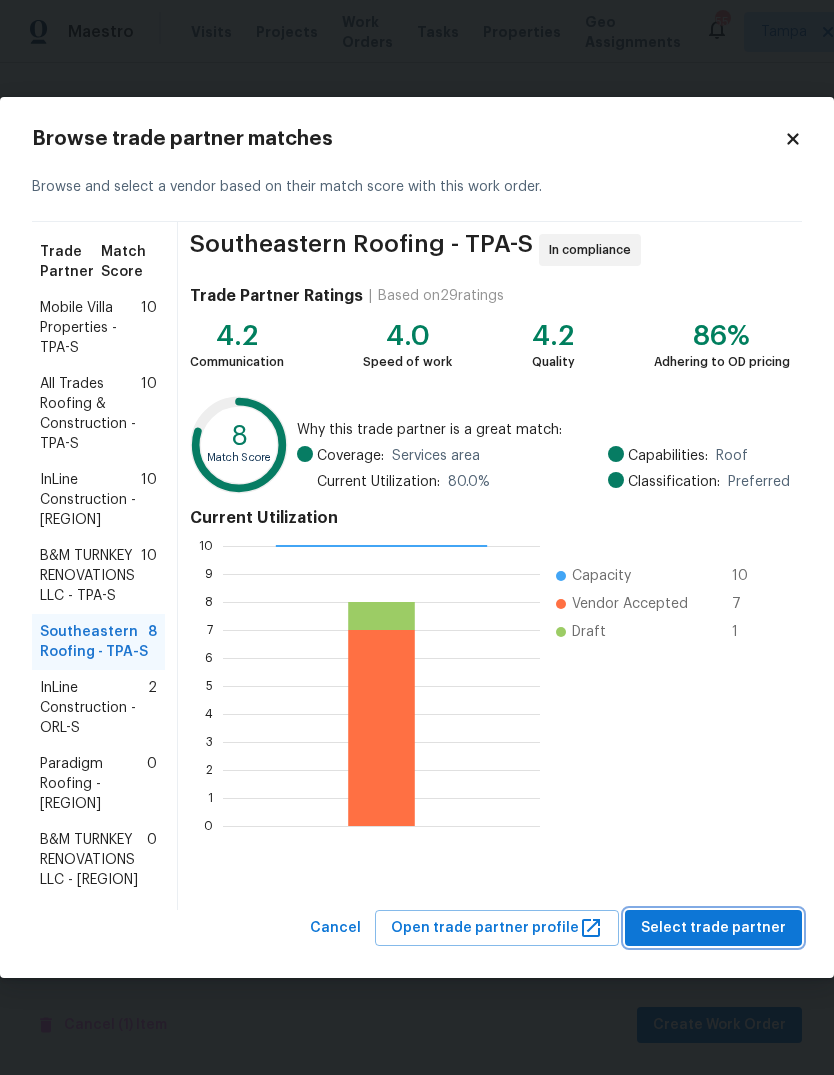 click on "Select trade partner" at bounding box center [713, 928] 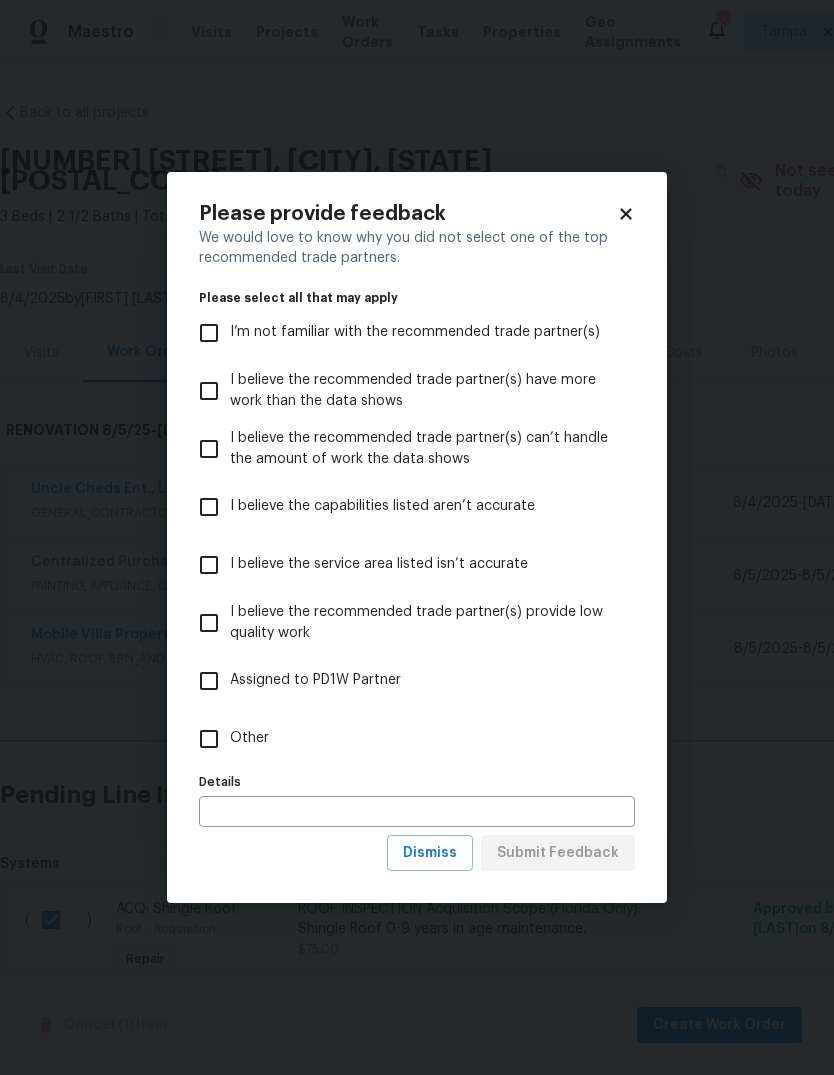 click on "I believe the recommended trade partner(s) provide low quality work" at bounding box center (209, 623) 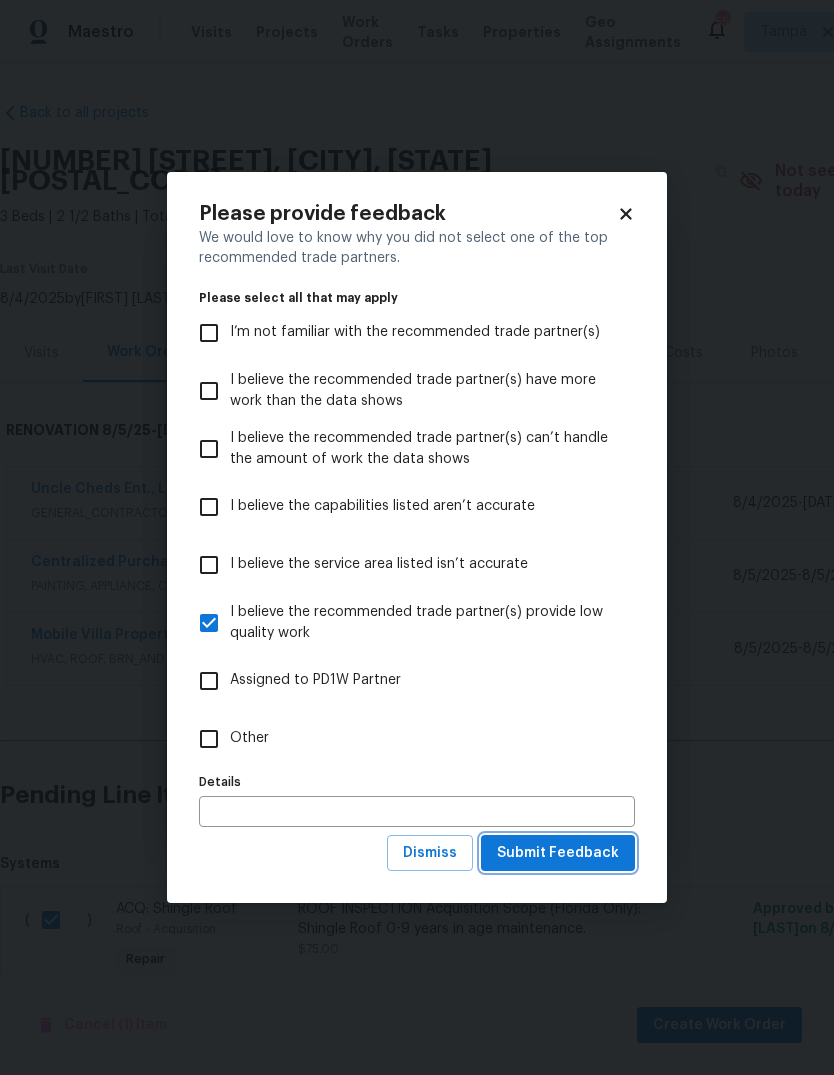 click on "Submit Feedback" at bounding box center [558, 853] 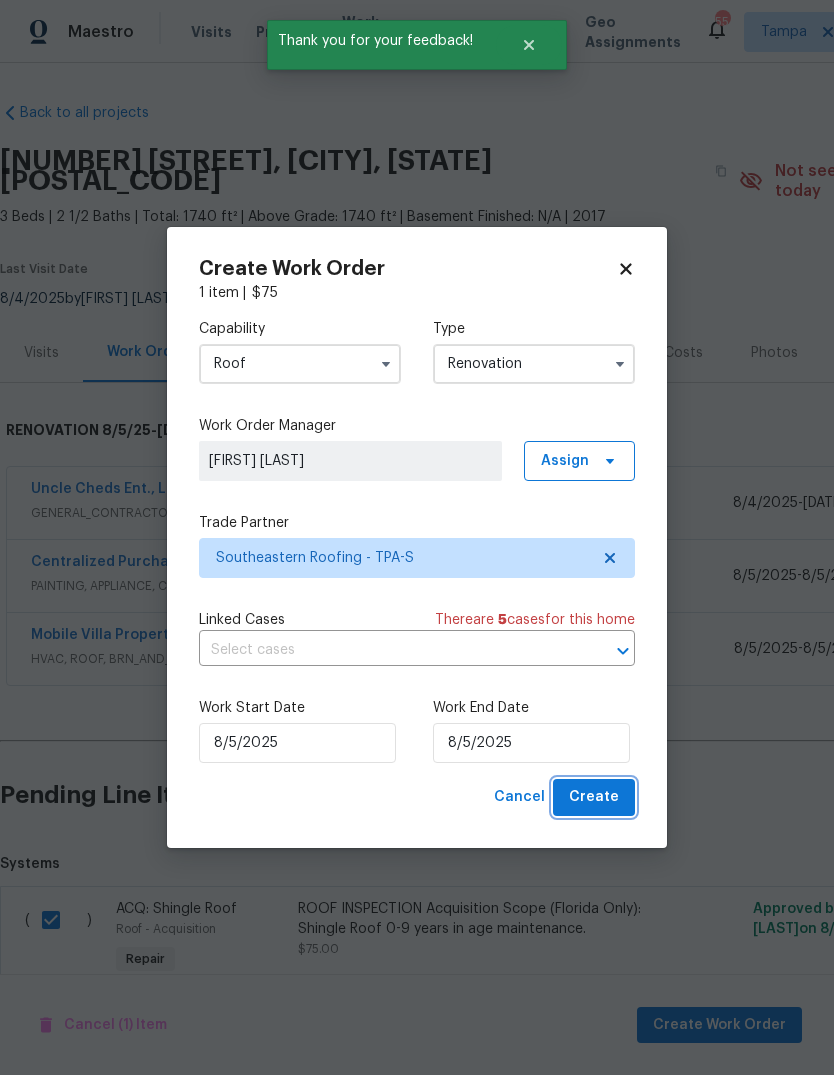 click on "Create" at bounding box center [594, 797] 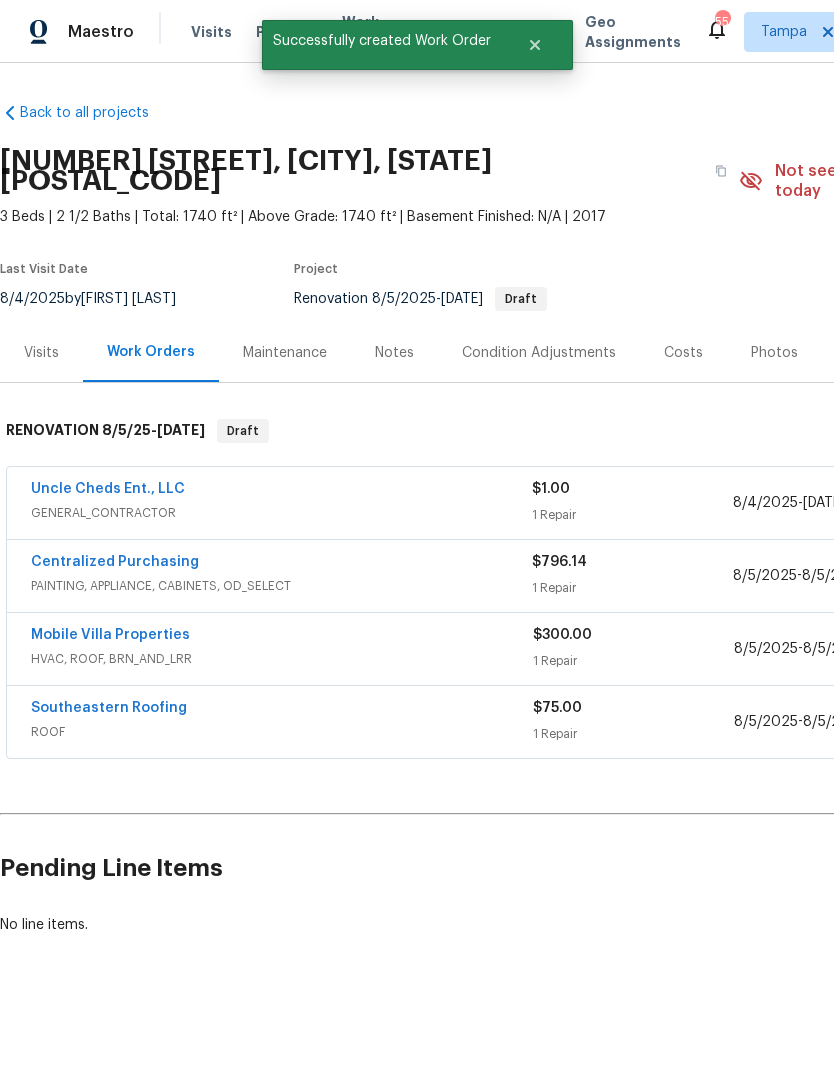 scroll, scrollTop: 0, scrollLeft: 0, axis: both 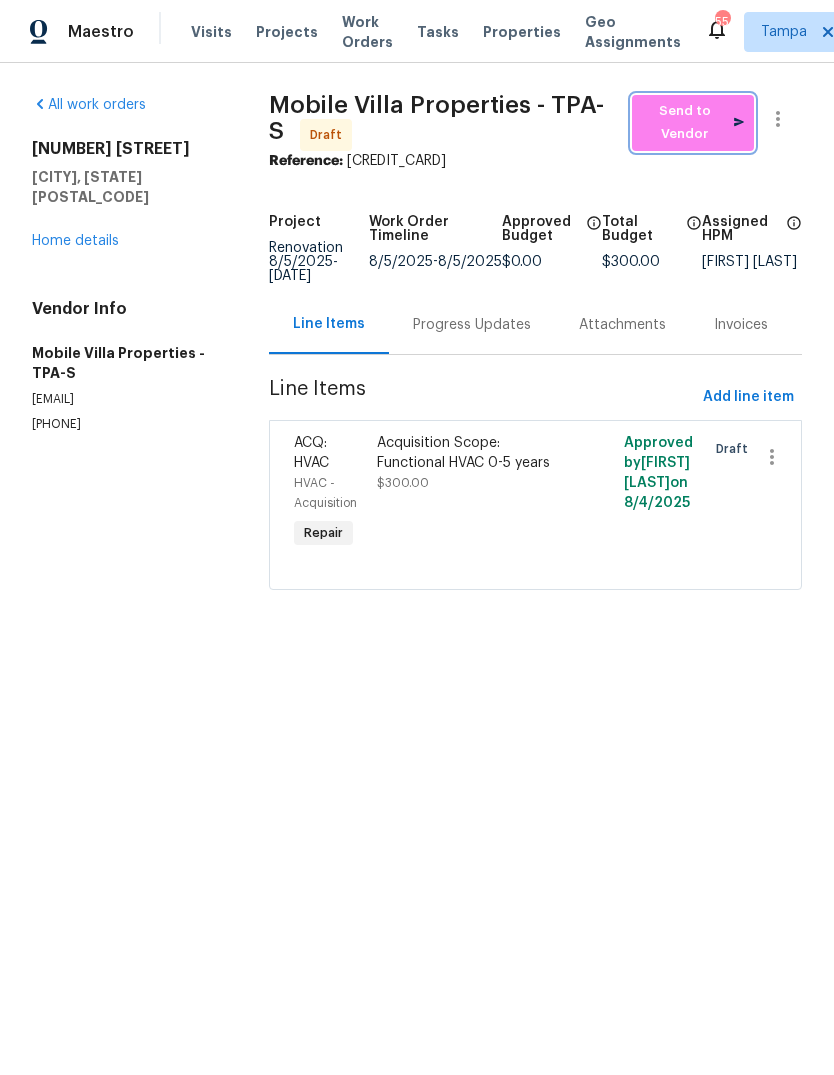 click on "Send to Vendor" at bounding box center (693, 123) 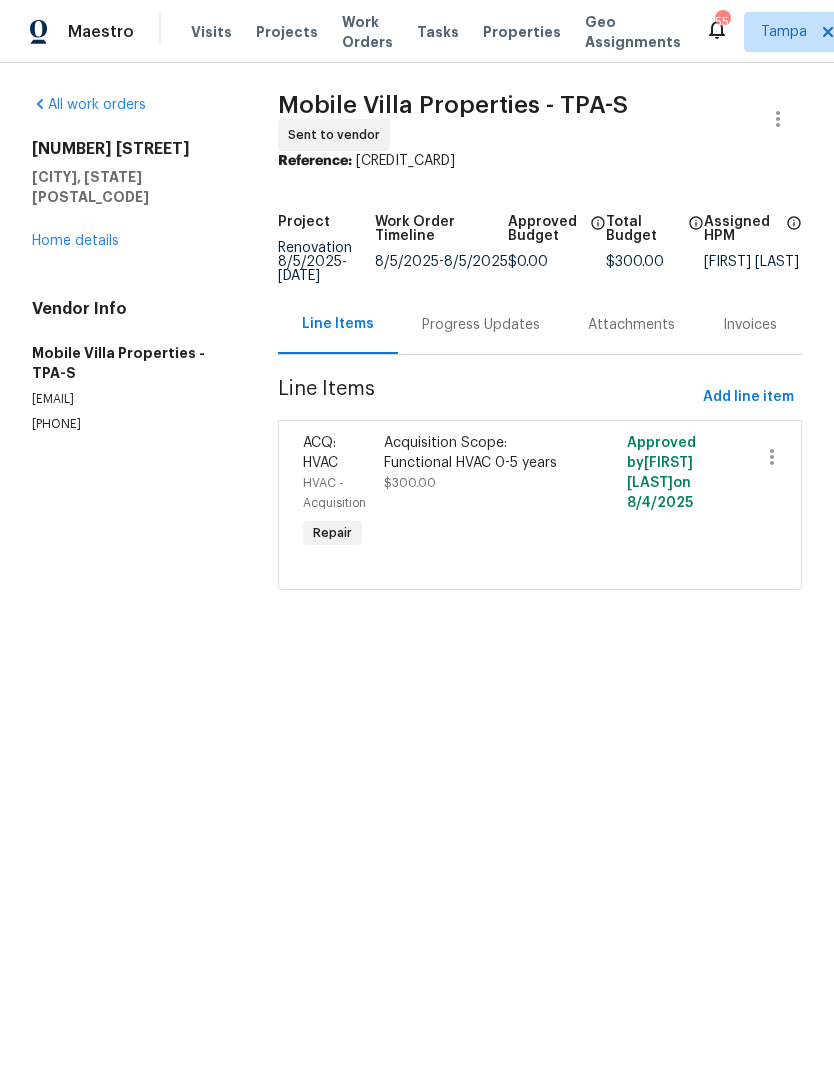 click on "Home details" at bounding box center (75, 241) 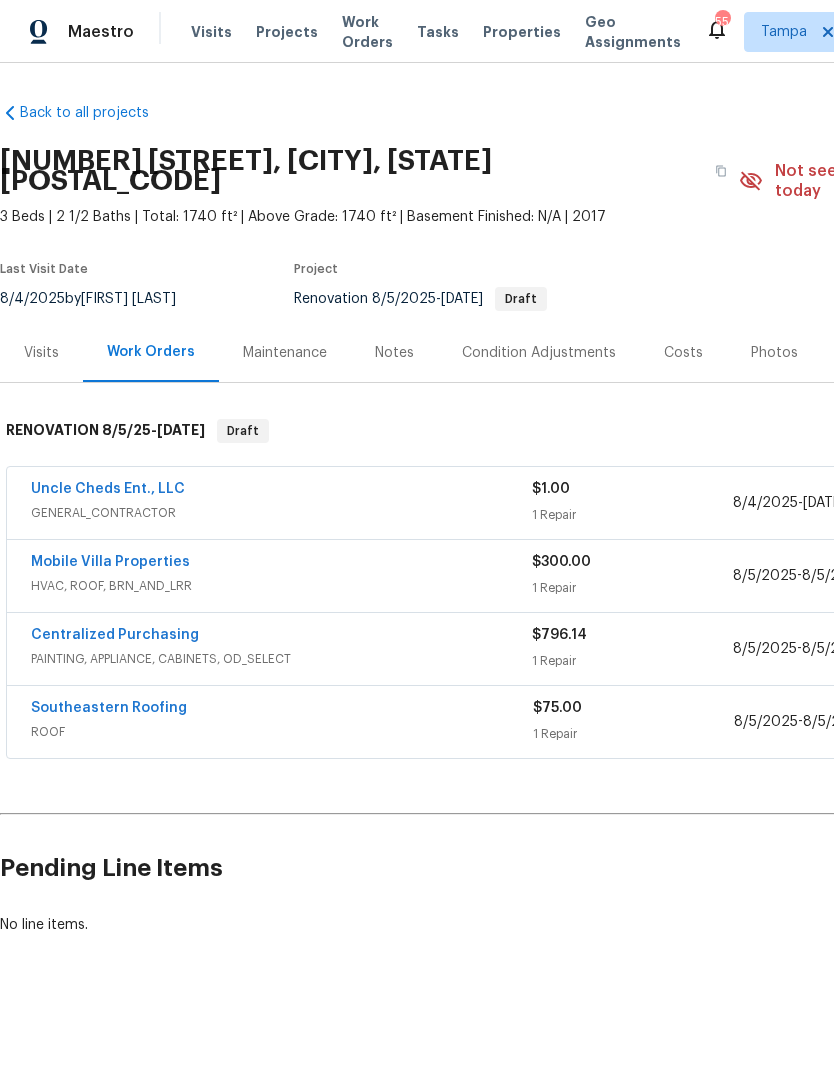 click on "Southeastern Roofing ROOF $75.00 1 Repair 8/5/2025  -  8/5/2025 Draft" at bounding box center (565, 722) 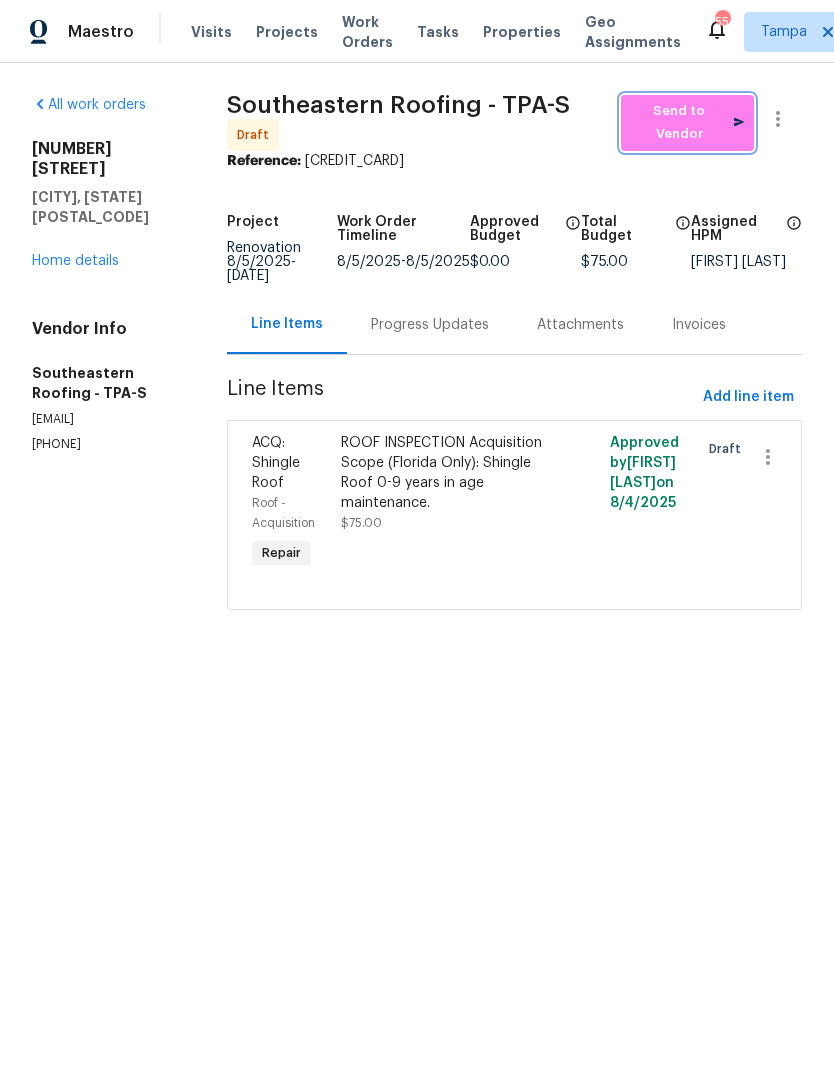 click on "Send to Vendor" at bounding box center (687, 123) 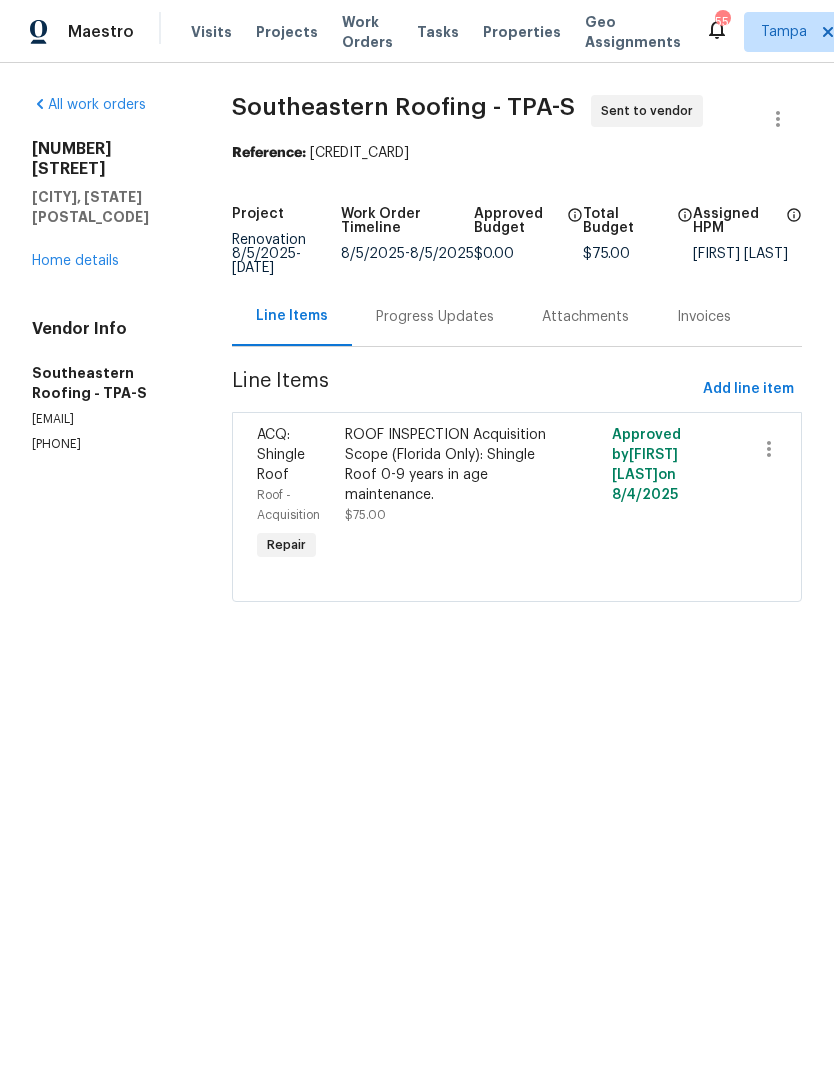 click on "Home details" at bounding box center [75, 261] 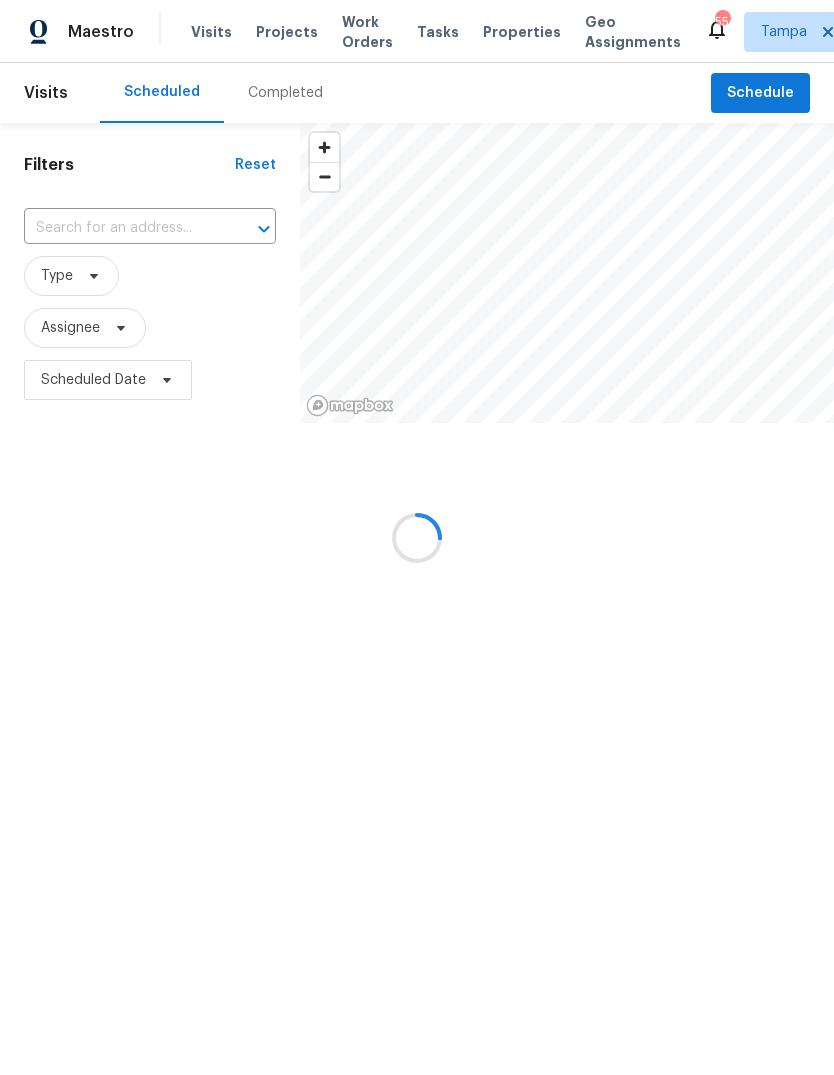 scroll, scrollTop: 0, scrollLeft: 0, axis: both 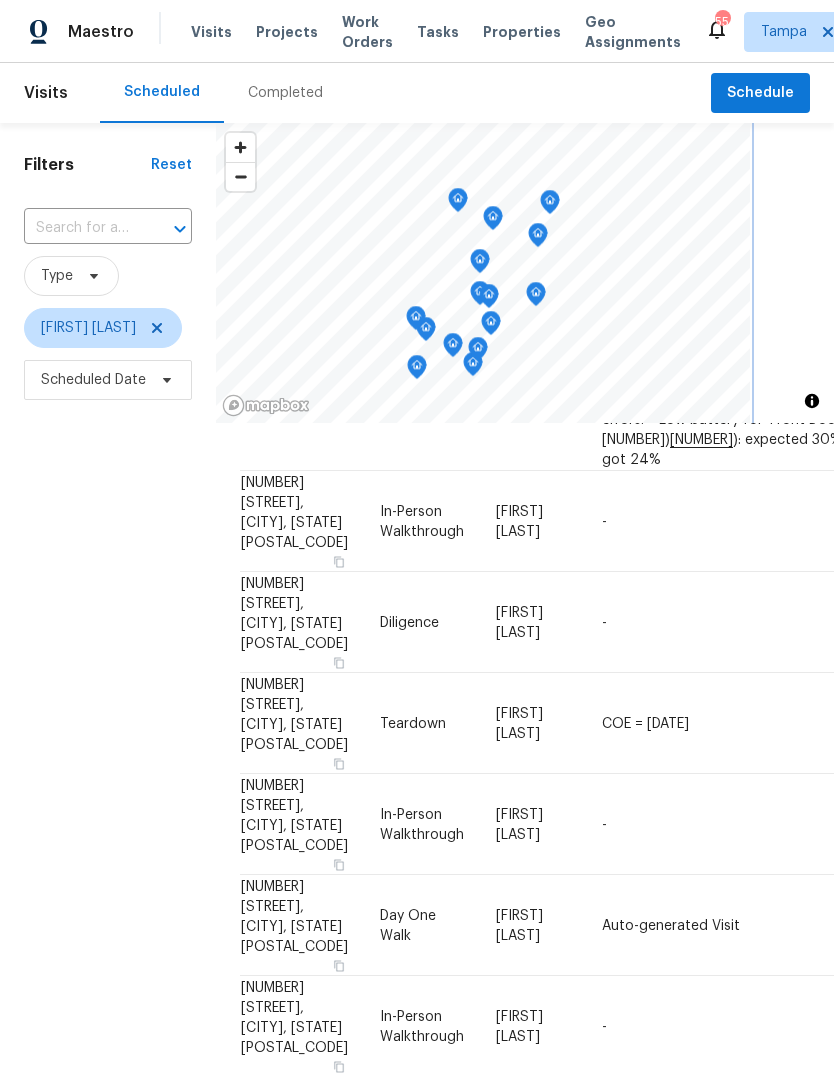click 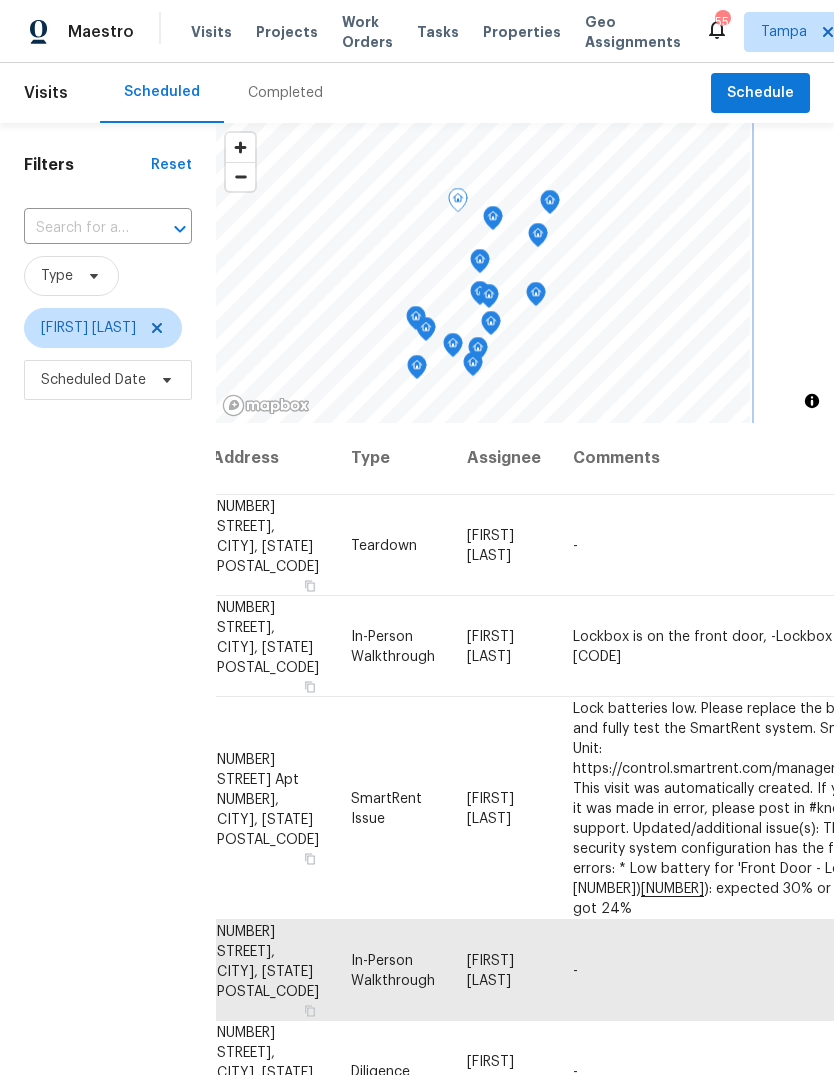 scroll, scrollTop: 1, scrollLeft: 31, axis: both 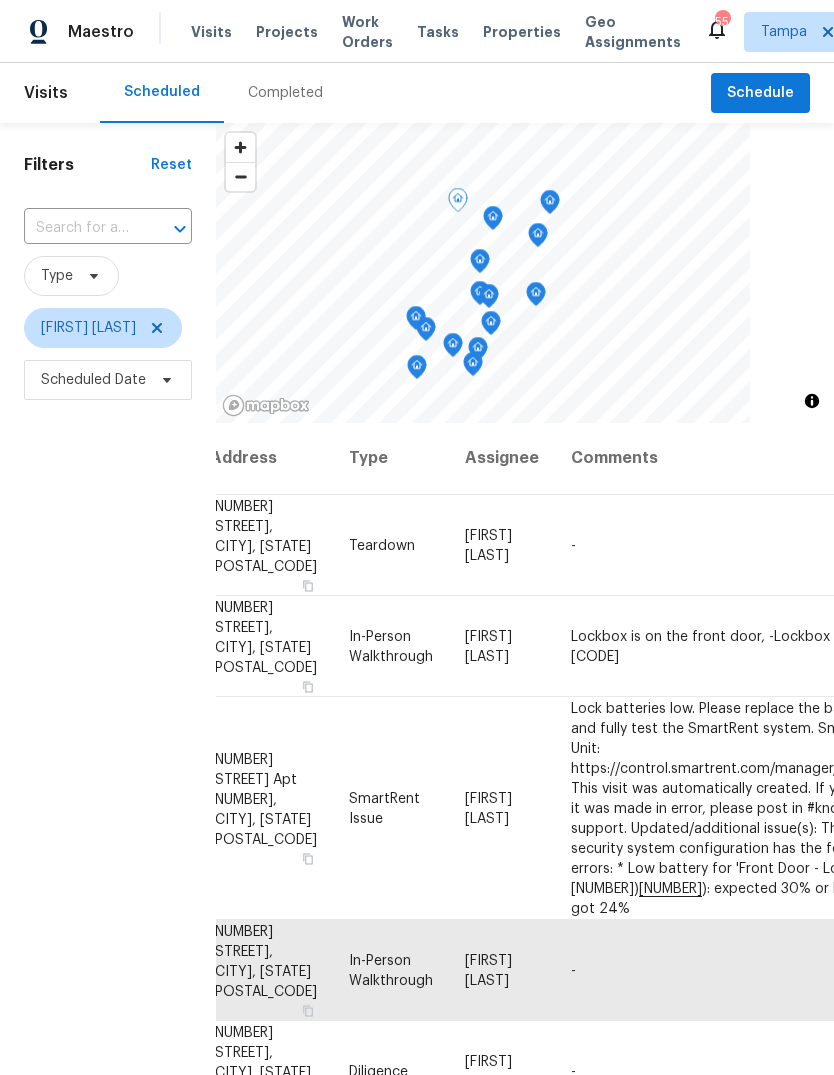 click on "Lockbox is on the front door, -Lockbox code is [CODE]" at bounding box center [730, 646] 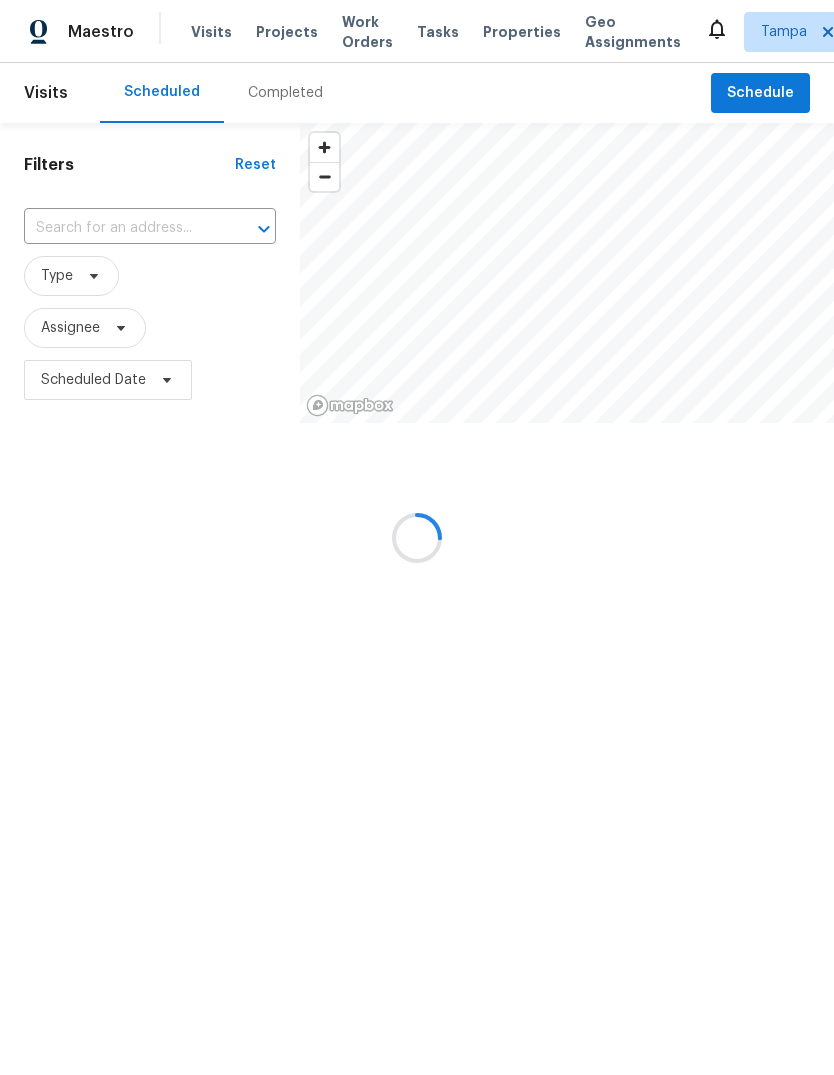 scroll, scrollTop: 0, scrollLeft: 0, axis: both 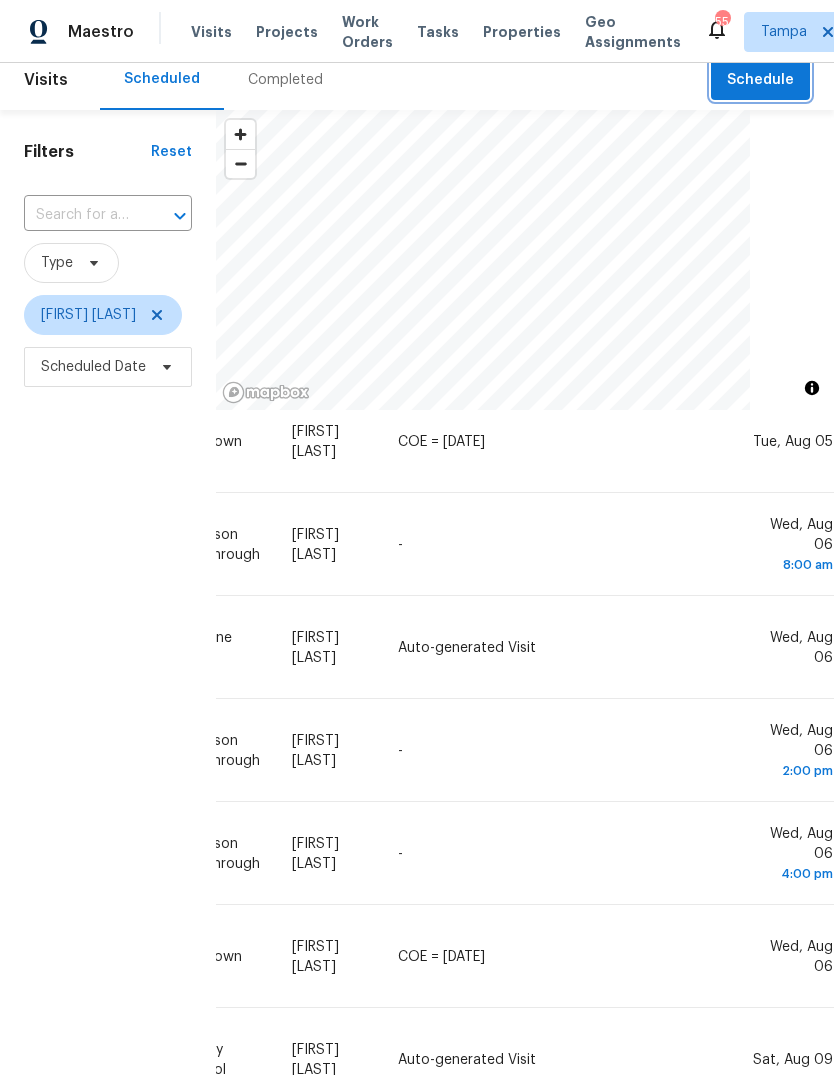 click on "Schedule" at bounding box center (760, 80) 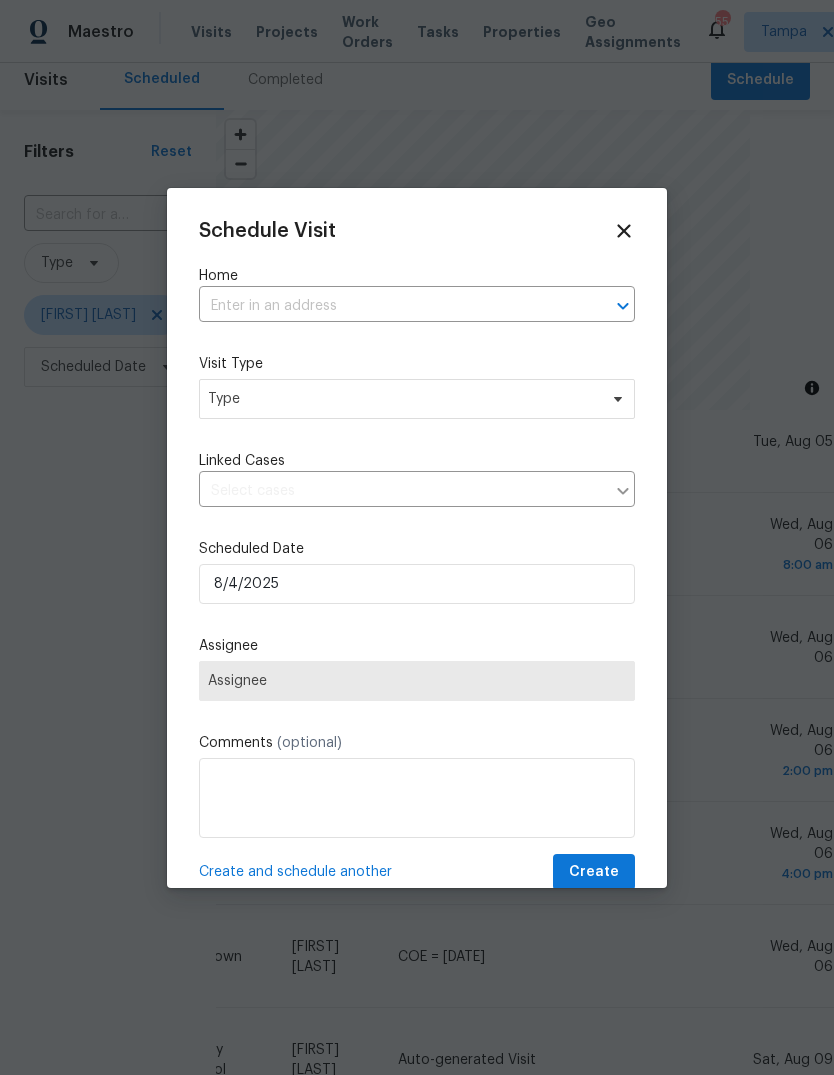 click at bounding box center [389, 306] 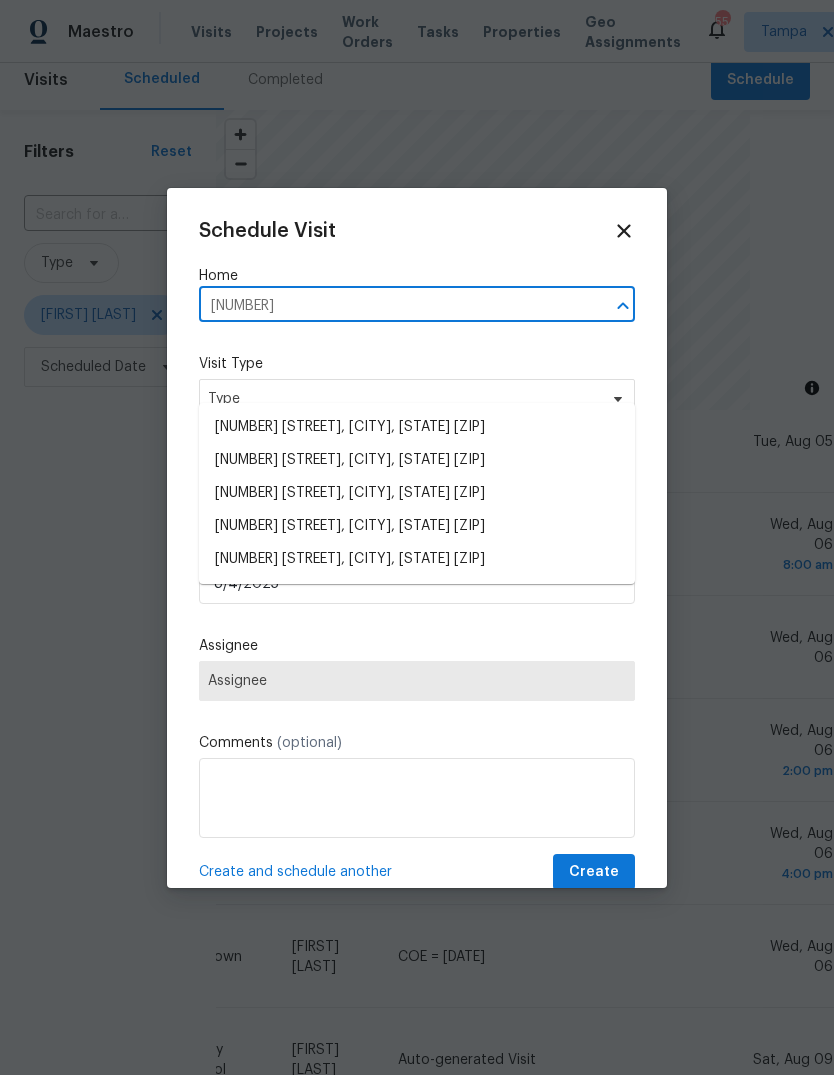 type on "[NUMBER]" 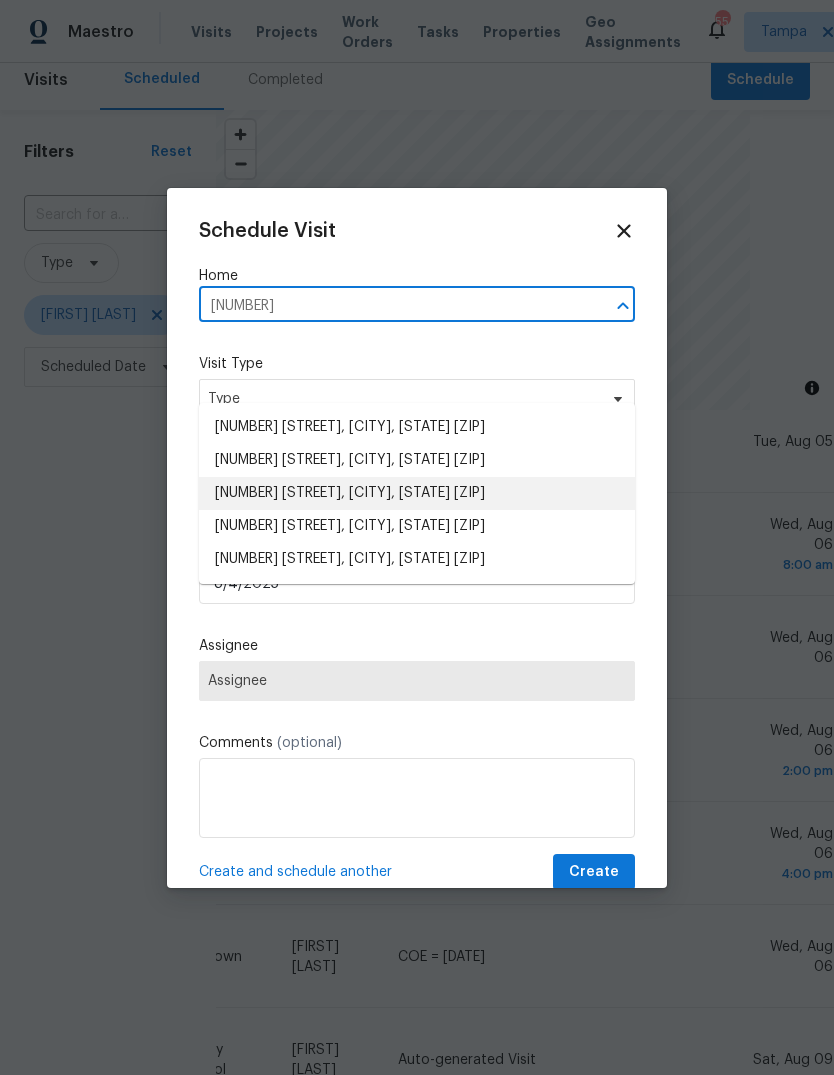 click on "[NUMBER] [STREET], [CITY], [STATE] [ZIP]" at bounding box center (417, 493) 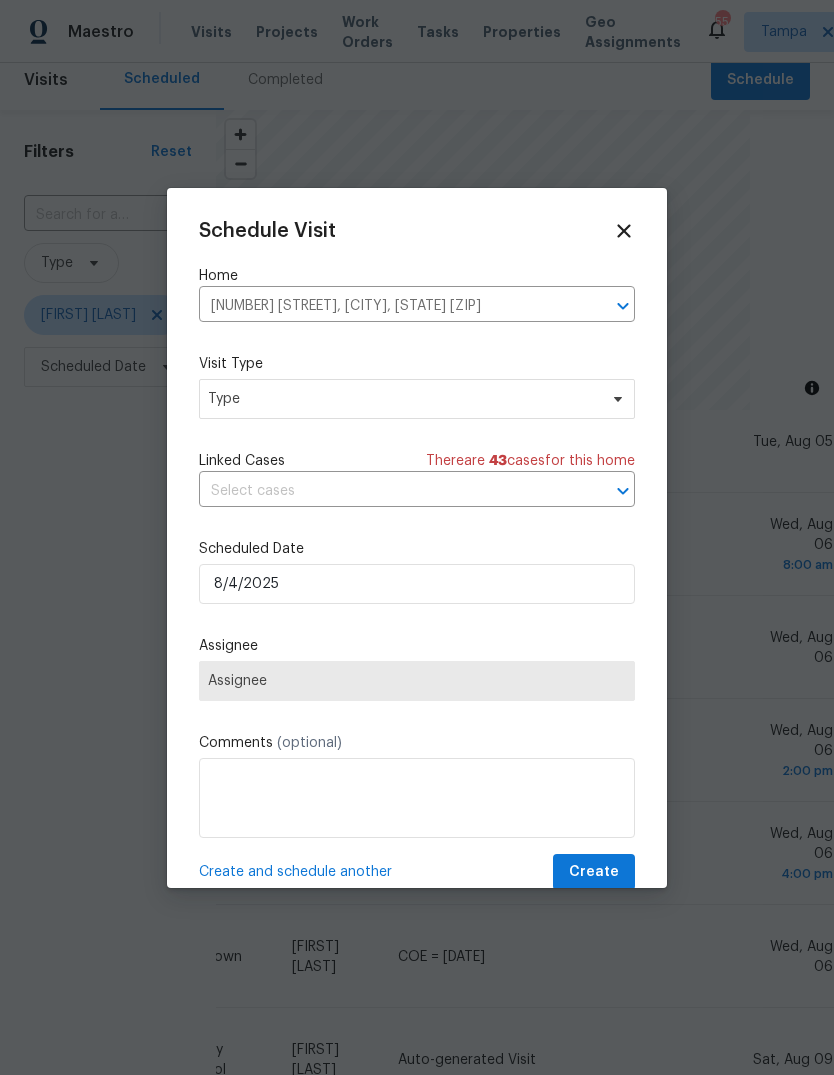 click at bounding box center [389, 491] 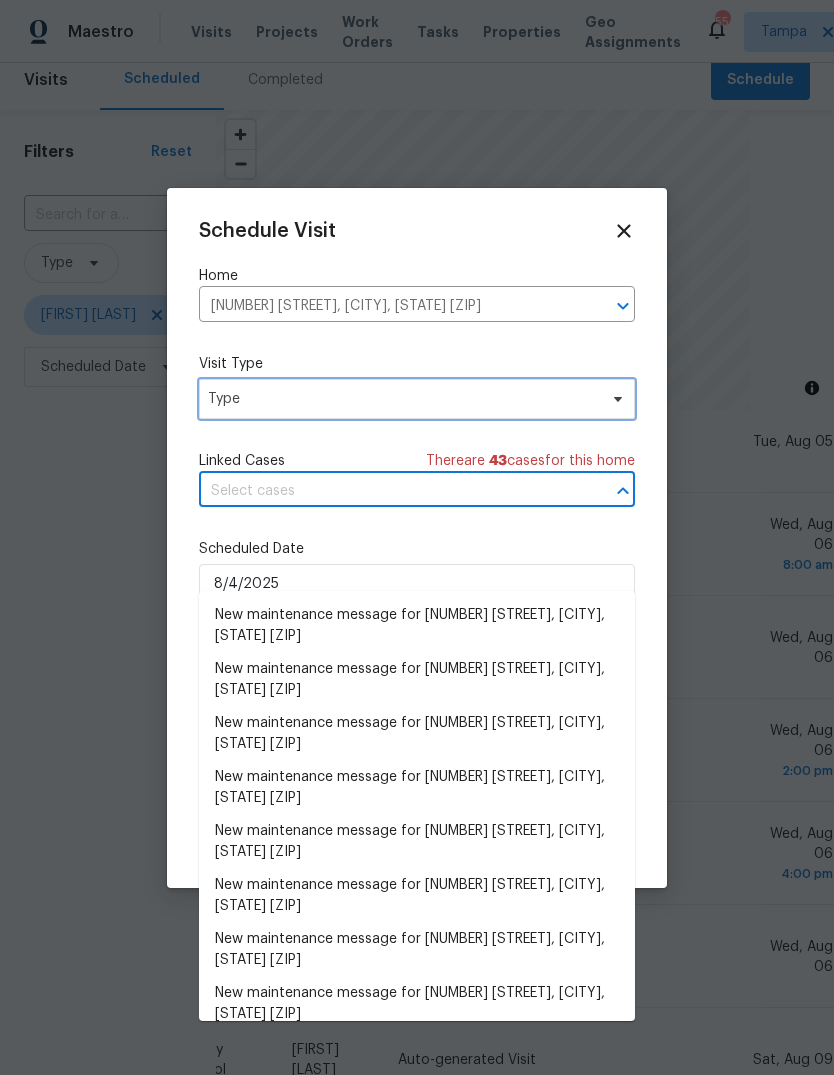 click on "Type" at bounding box center (402, 399) 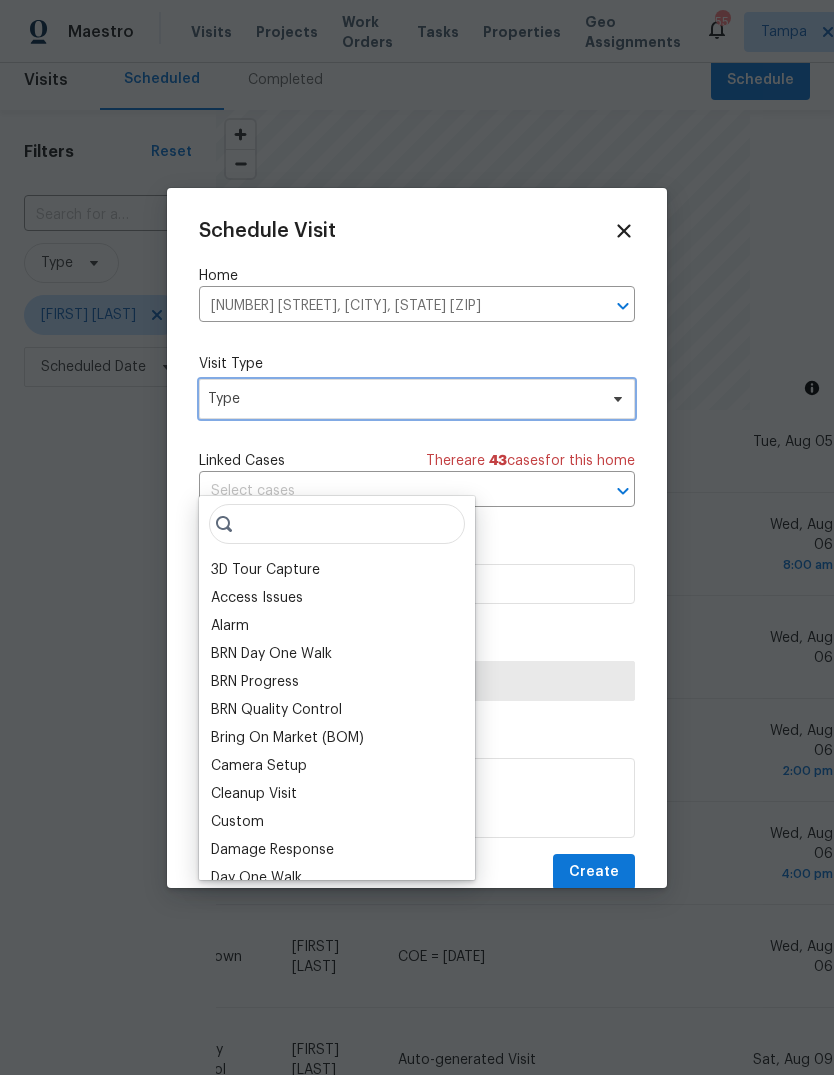 click on "Type" at bounding box center (402, 399) 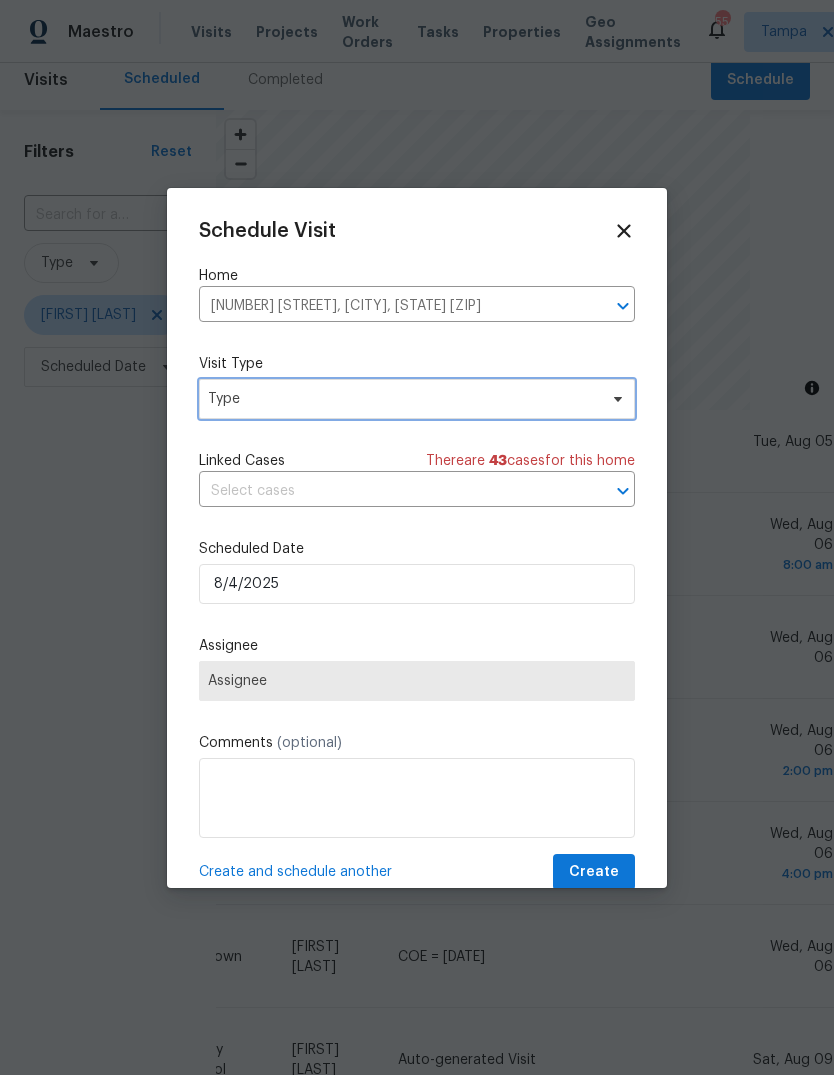 click on "Type" at bounding box center [417, 399] 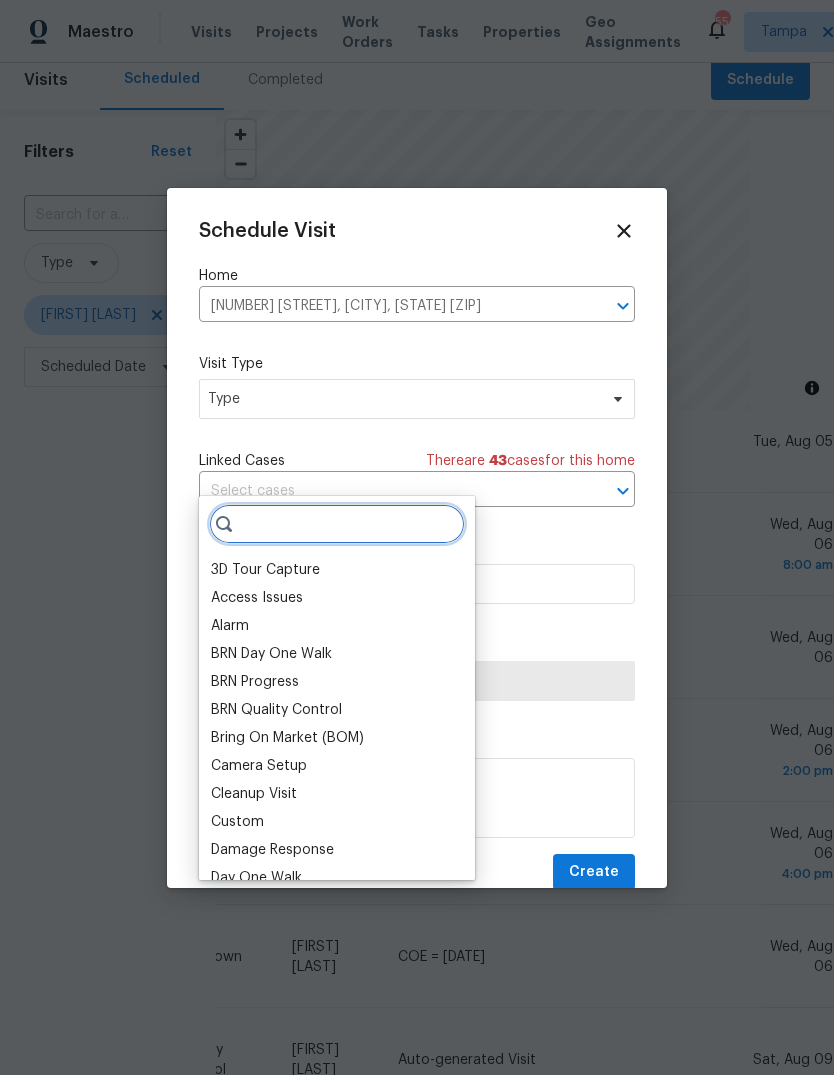 click at bounding box center (337, 524) 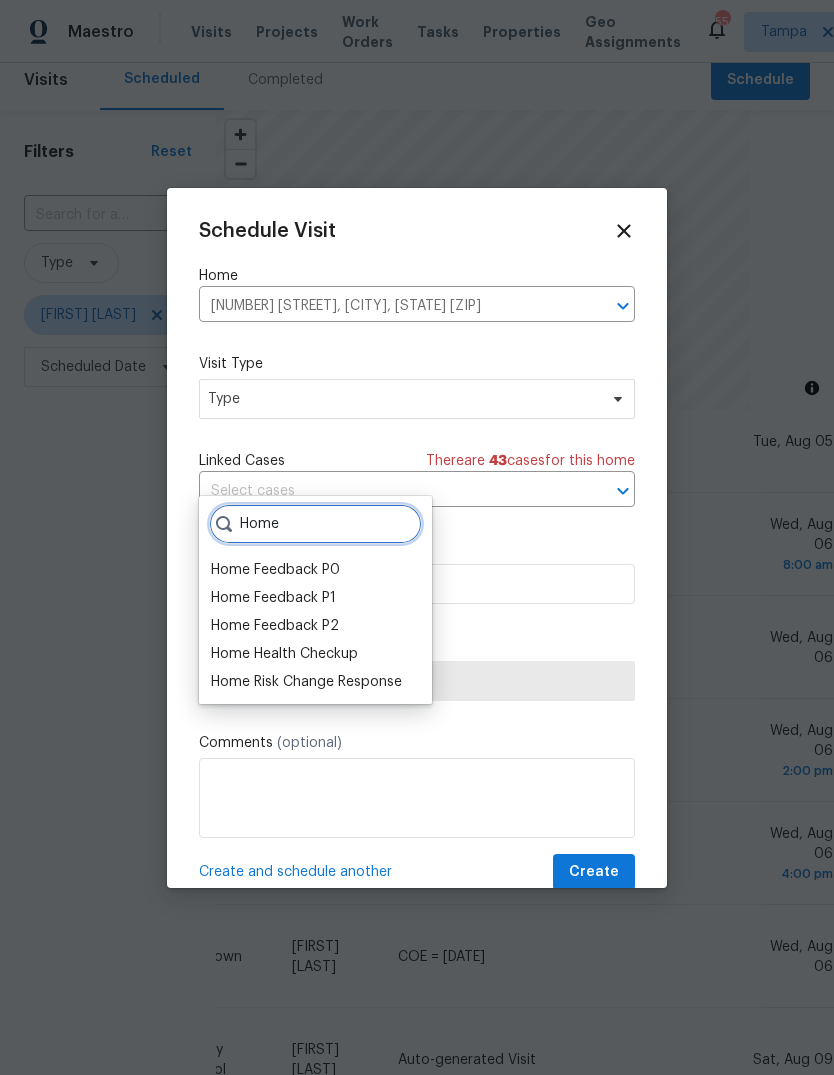type on "Home" 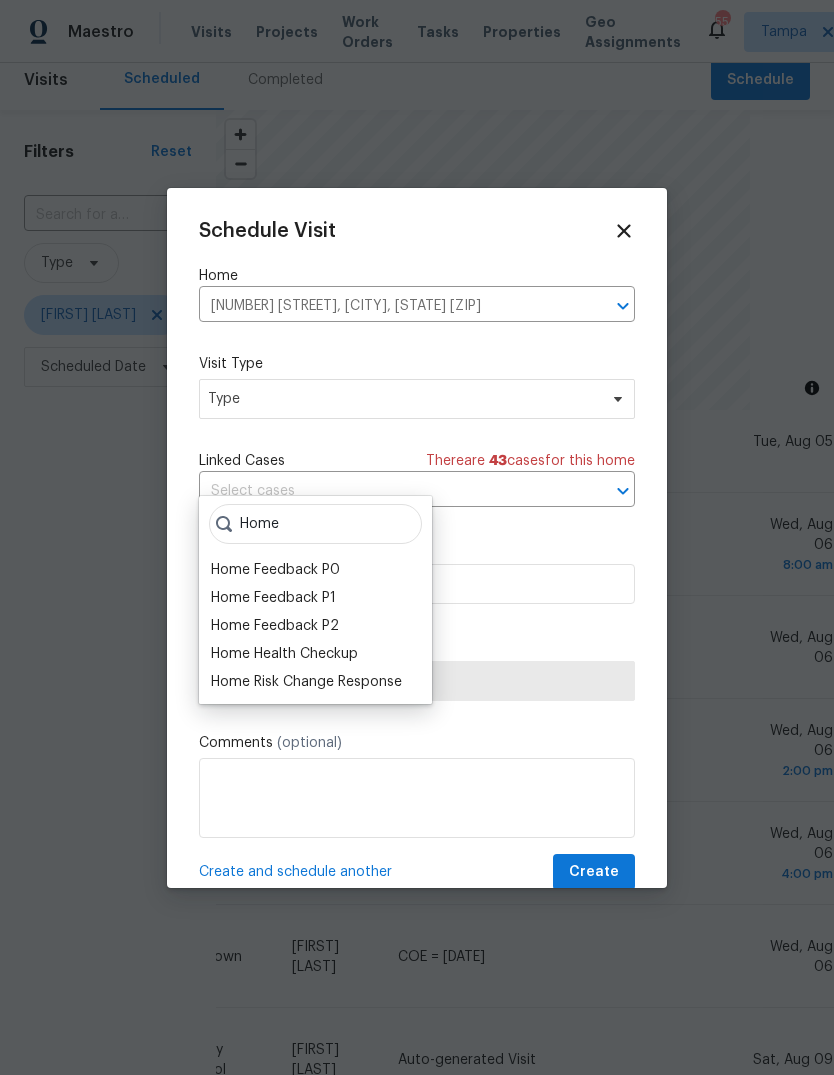 click on "Home Health Checkup" at bounding box center (284, 654) 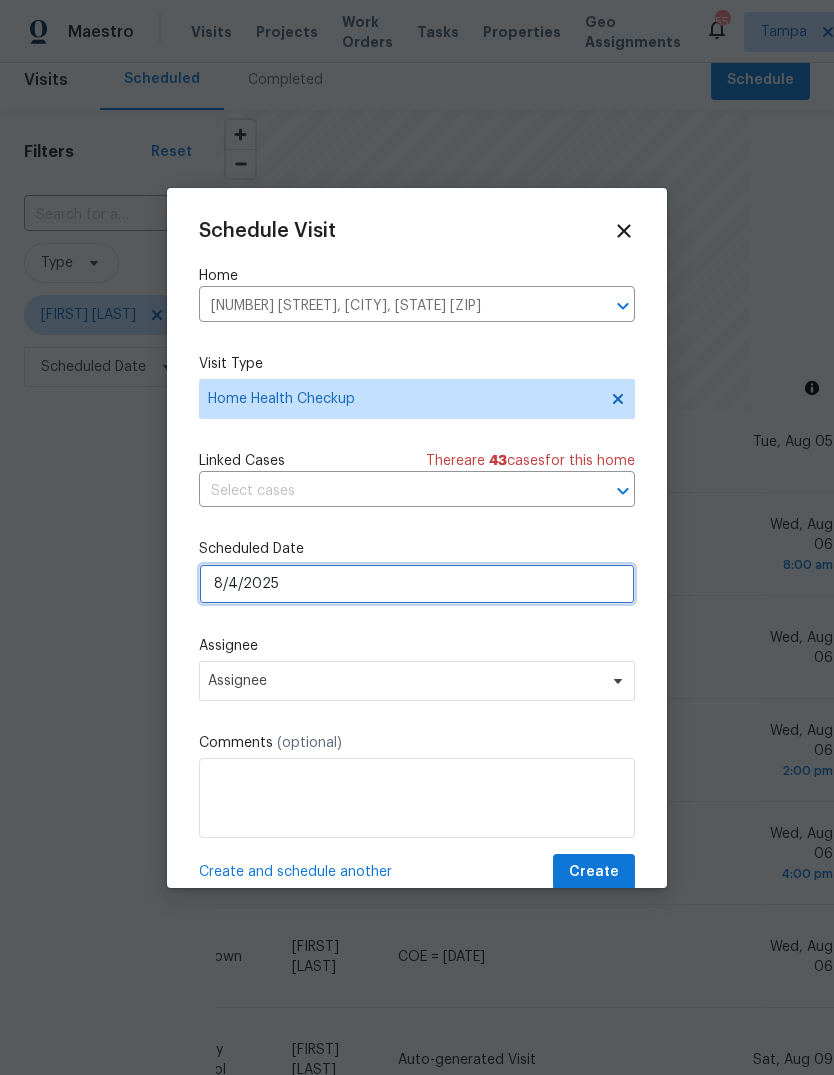 click on "8/4/2025" at bounding box center (417, 584) 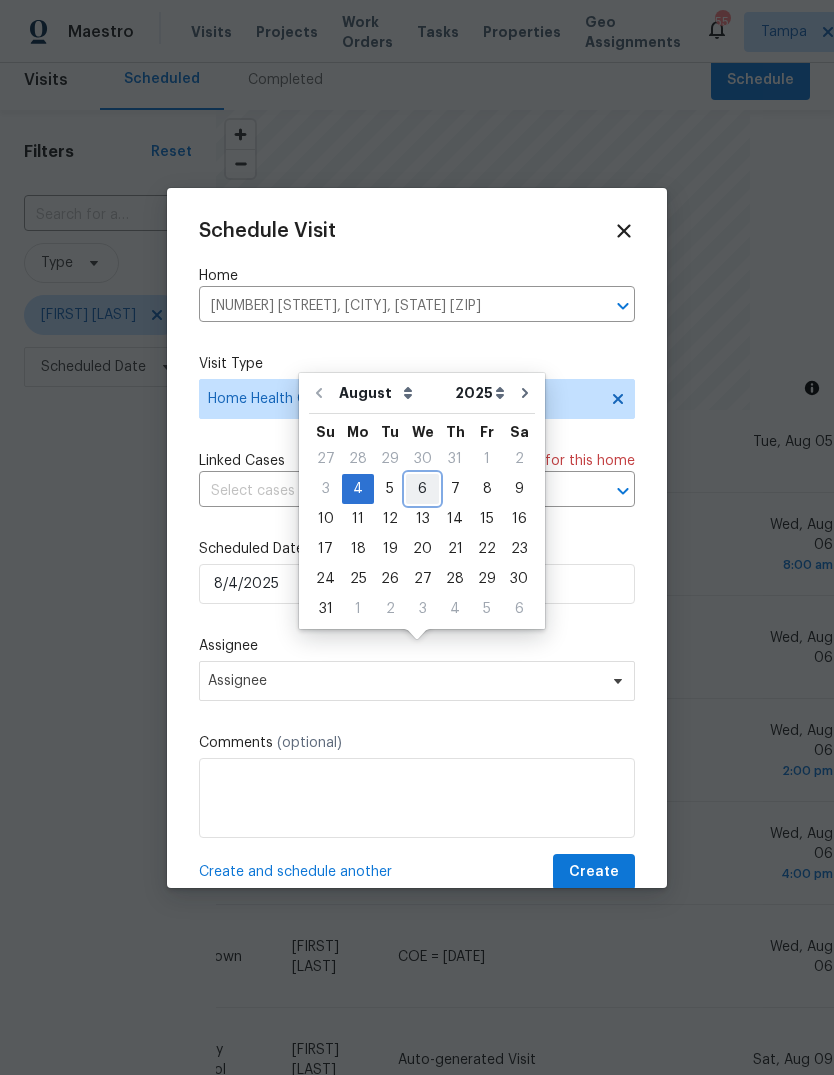 click on "6" at bounding box center (422, 489) 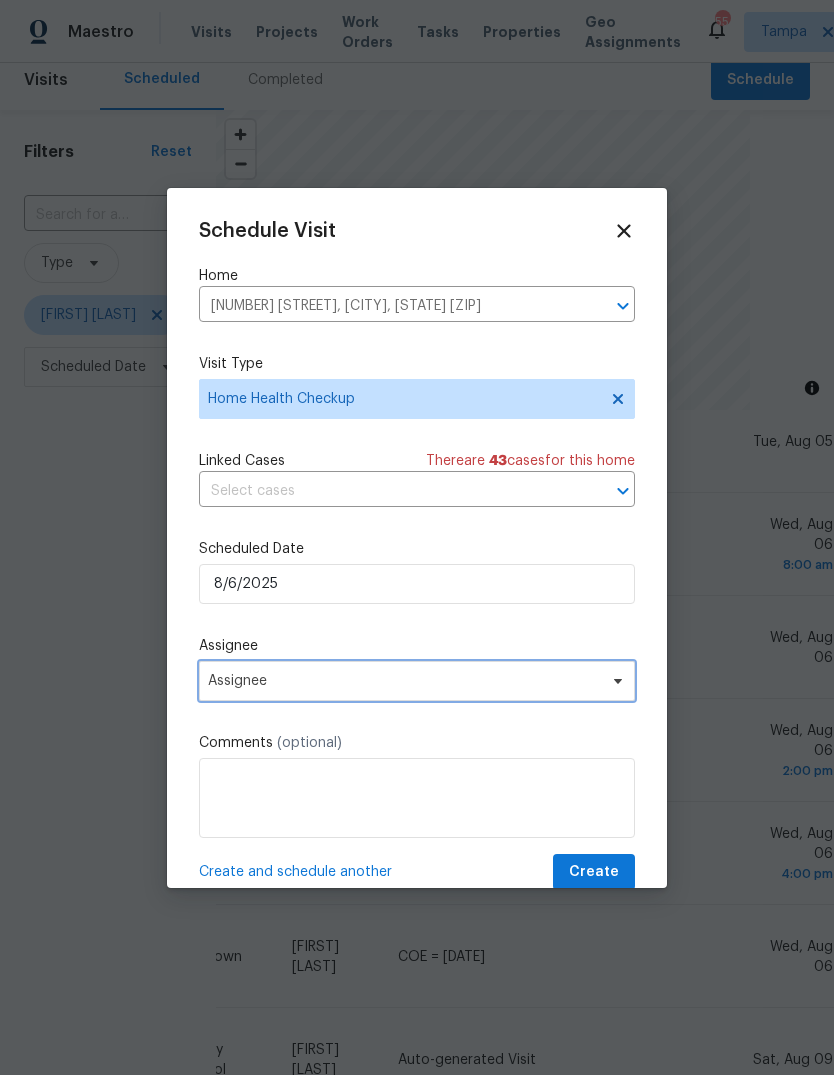 click on "Assignee" at bounding box center (404, 681) 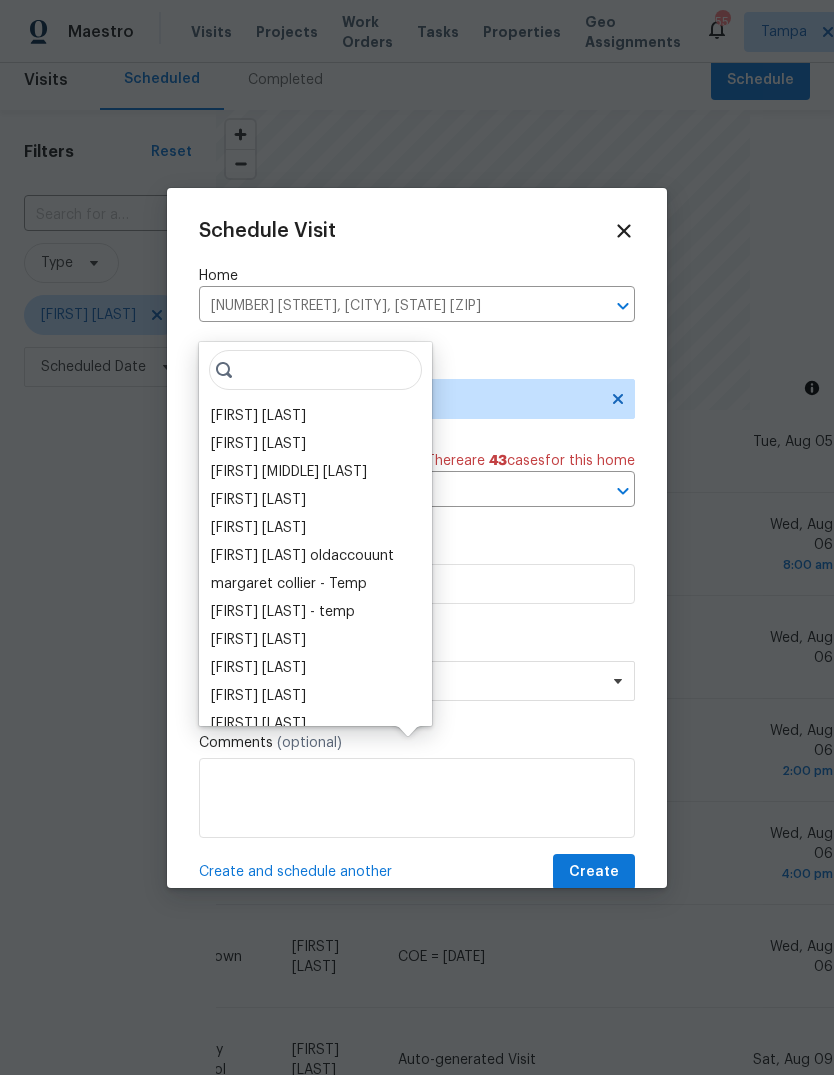 click on "[FIRST] [LAST]" at bounding box center [258, 416] 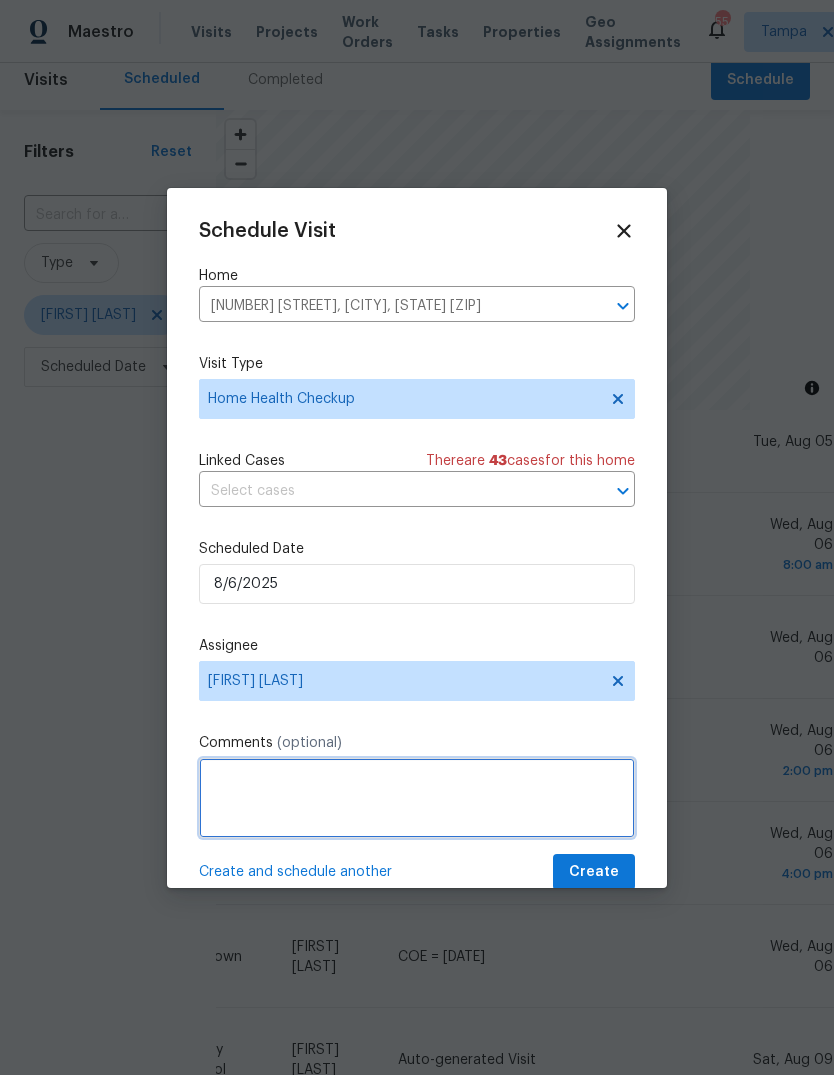click at bounding box center (417, 798) 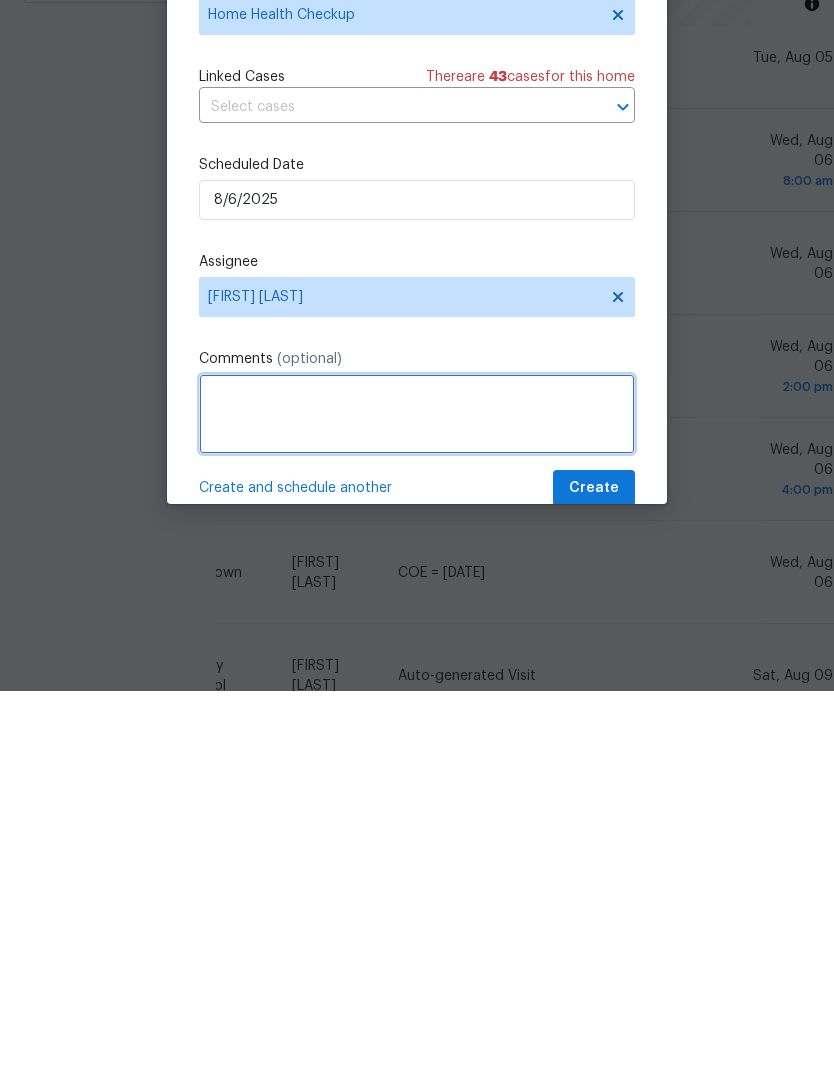 click at bounding box center (417, 798) 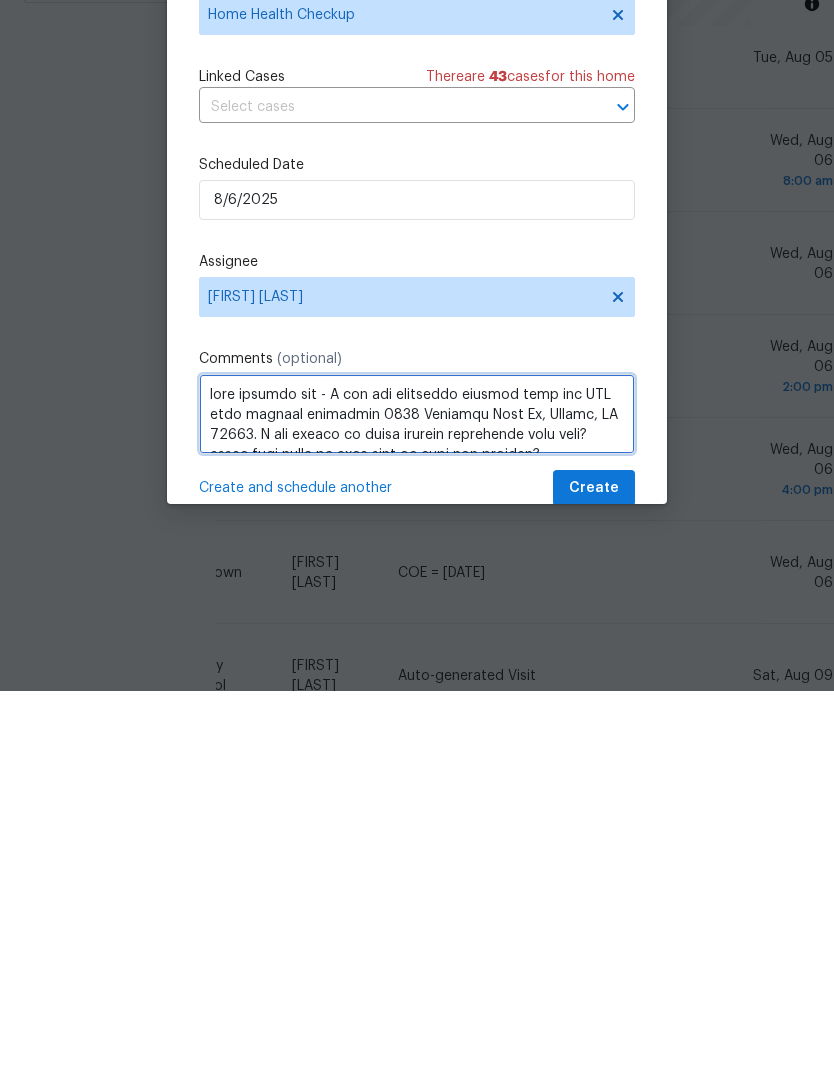 scroll, scrollTop: 442, scrollLeft: 0, axis: vertical 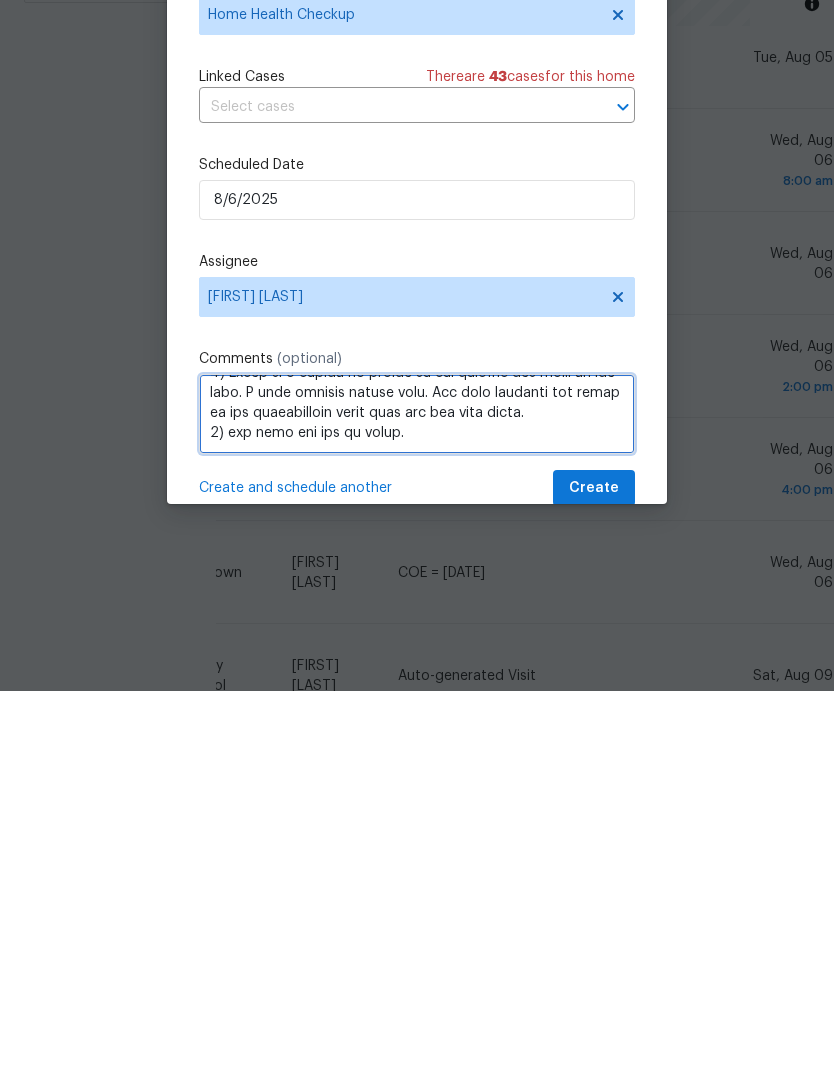 type on "good evening sir - I got the following message from our ELA this weekend regarding [NUMBER] [STREET], [CITY], [STATE] [ZIP]. I was hoping we could address everything this week? seems like maybe we just need to push our vendors?
I went by there today and it needs serious attention. We are [NUMBER] DOM. The home is next store to a home that is not being maintained and has a lot of stuff in the backyard. Our home has a pool that takes up most of the backyard. Our backyard is partially fenced but no fenced on the side of the unsightly neighbor. I would suggest a few things need to be done to this home on an urgent basis.
1) the driveway needs cleaned and weeds removed.
2) the home needs pressure washed 3) the lawn is being mowed but that is all.
3) The landscaping needs updated and bushes trimmed and the property edged.
4) the child proof gate screen is not attached and could be a liability to the seller
5) I would suggest putting a fence on the side of the yard with the neighbor with the unsightly yard to at l..." 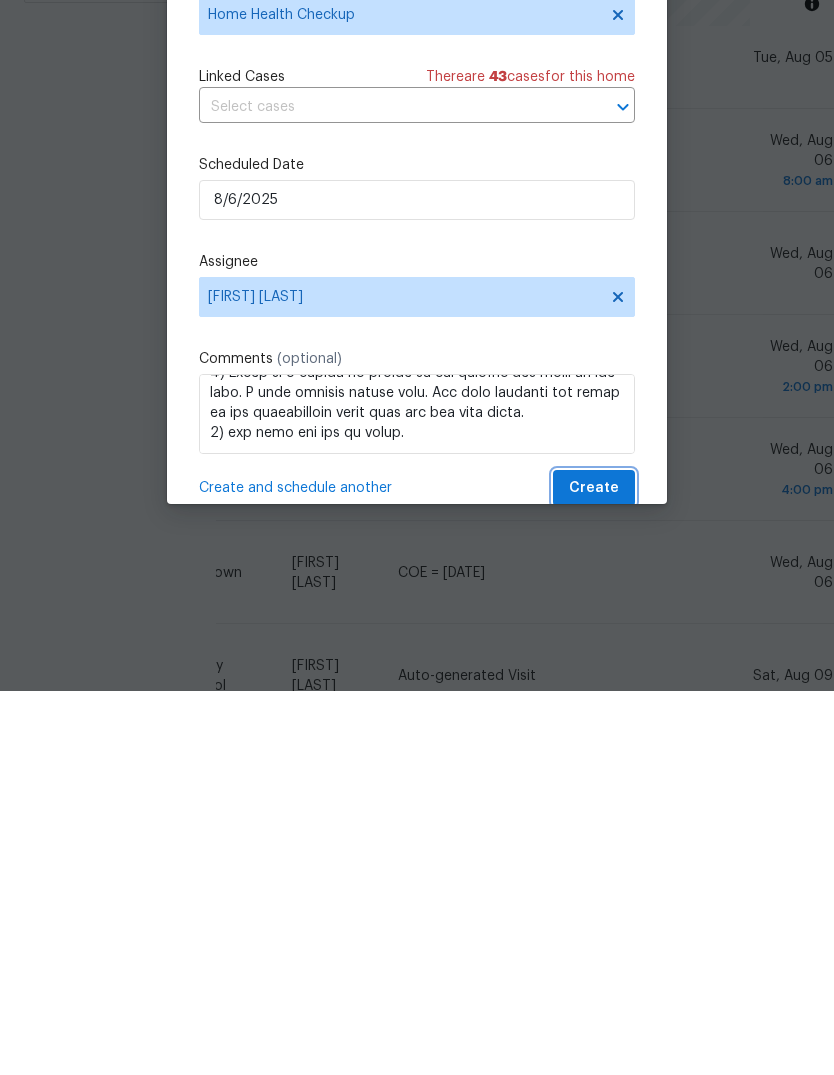 click on "Create" at bounding box center (594, 872) 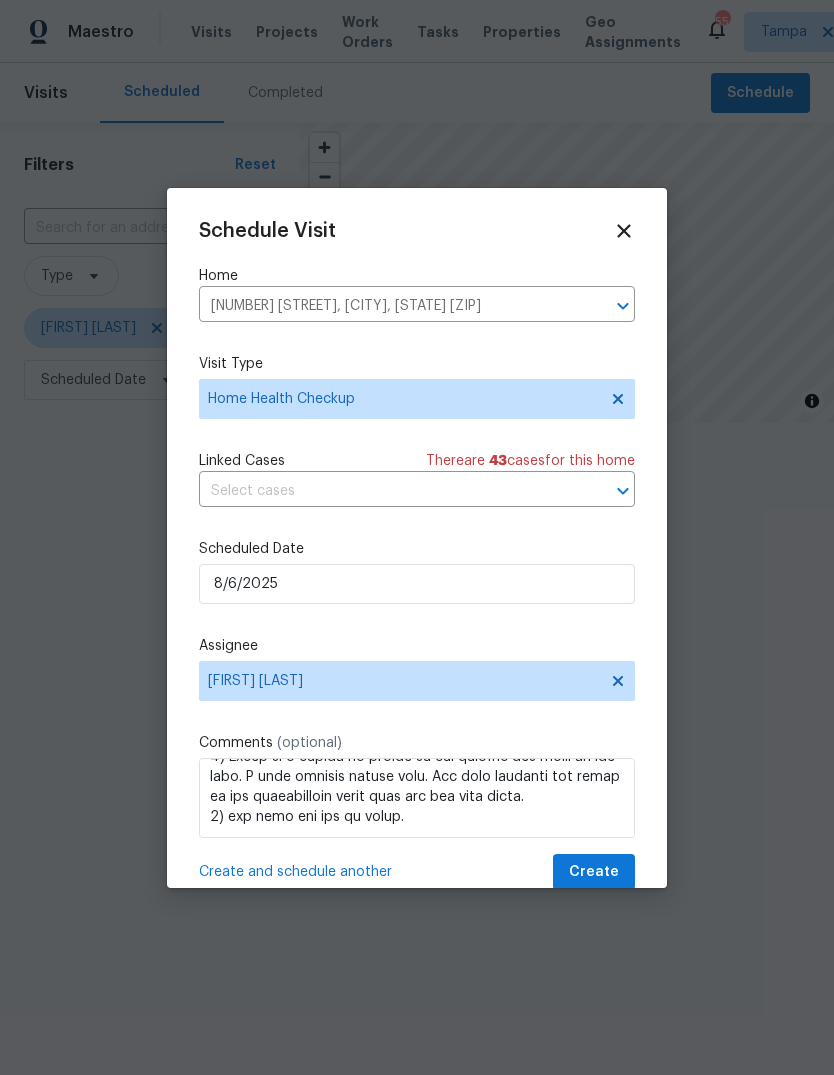 scroll, scrollTop: 0, scrollLeft: 0, axis: both 